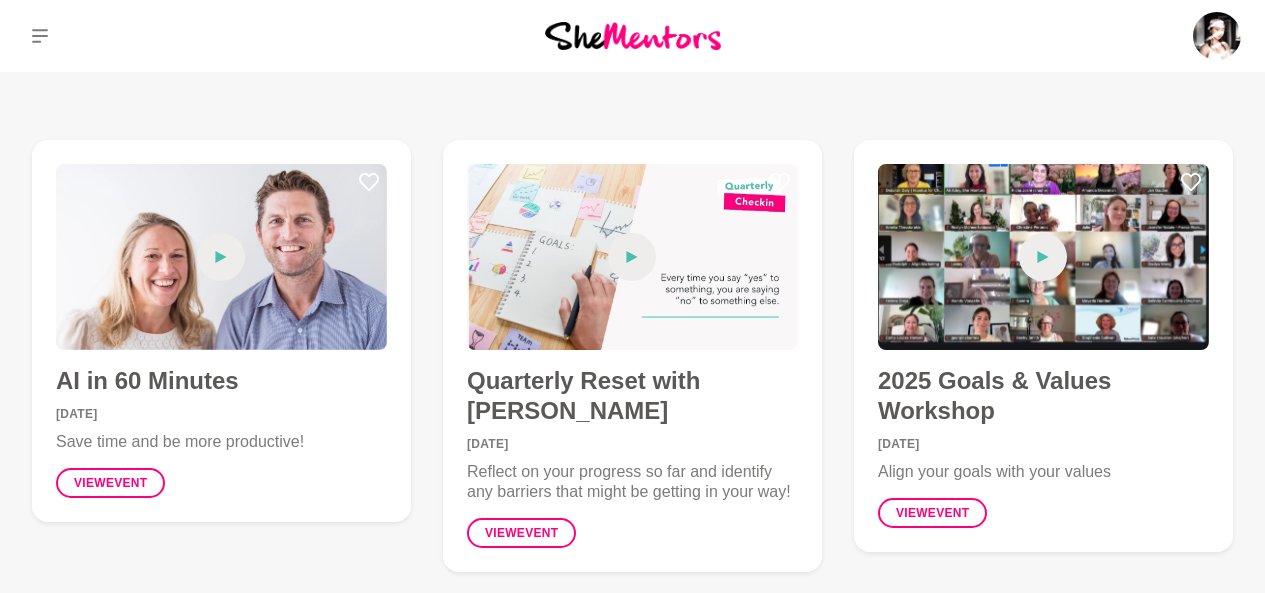 scroll, scrollTop: 500, scrollLeft: 0, axis: vertical 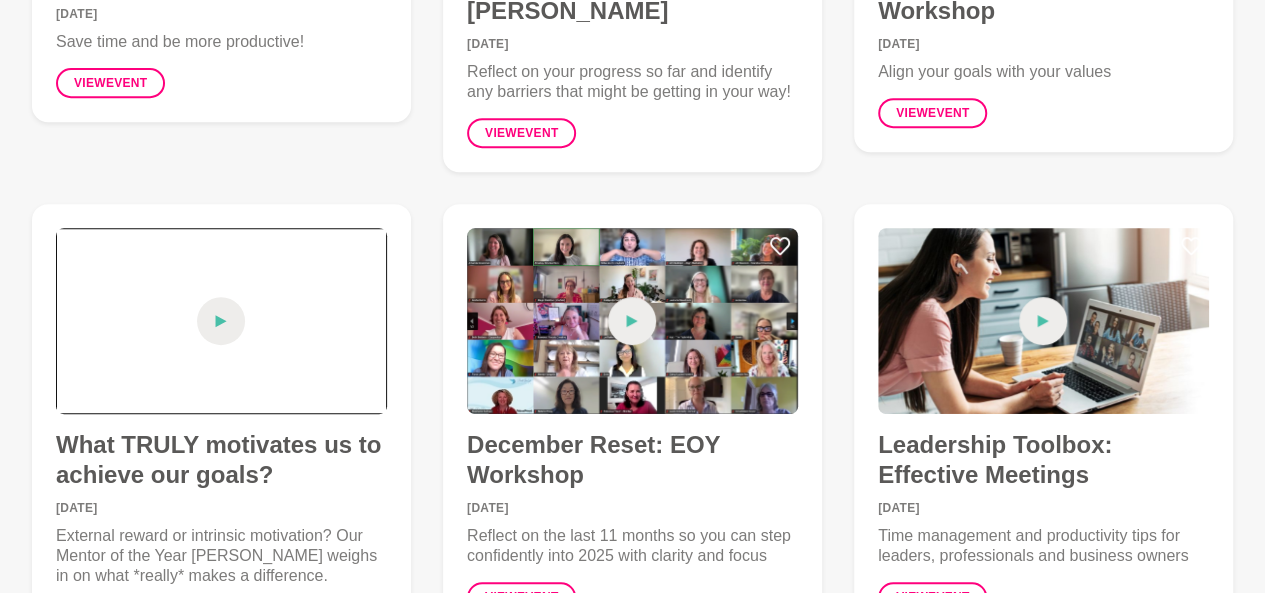 click at bounding box center (221, 321) 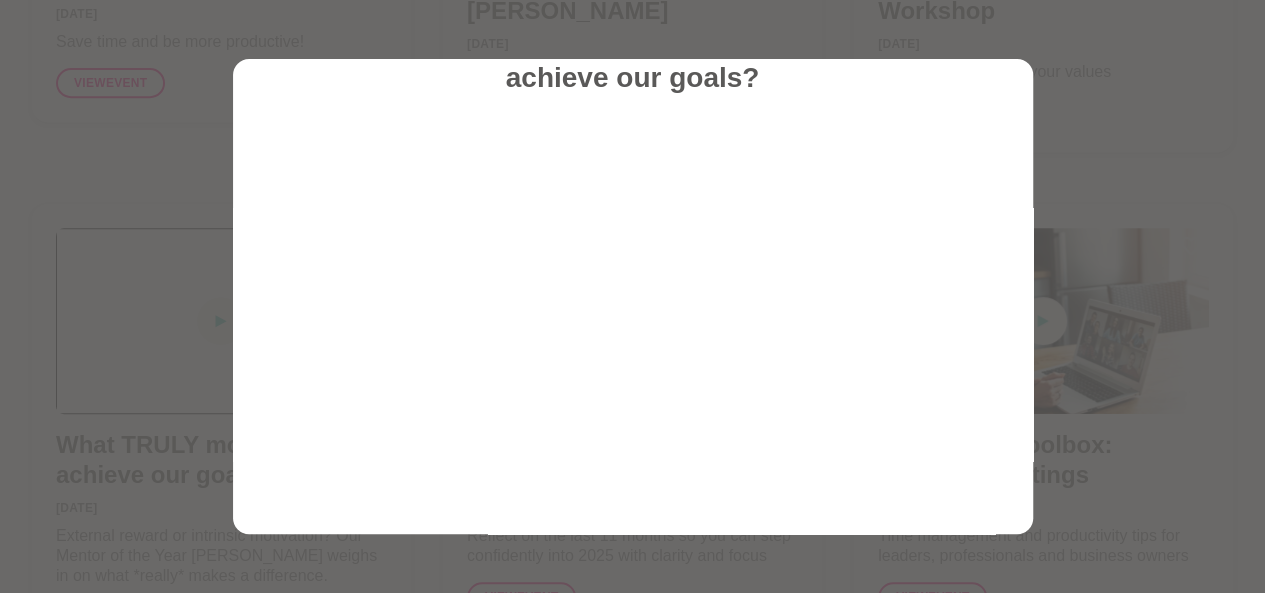 scroll, scrollTop: 138, scrollLeft: 0, axis: vertical 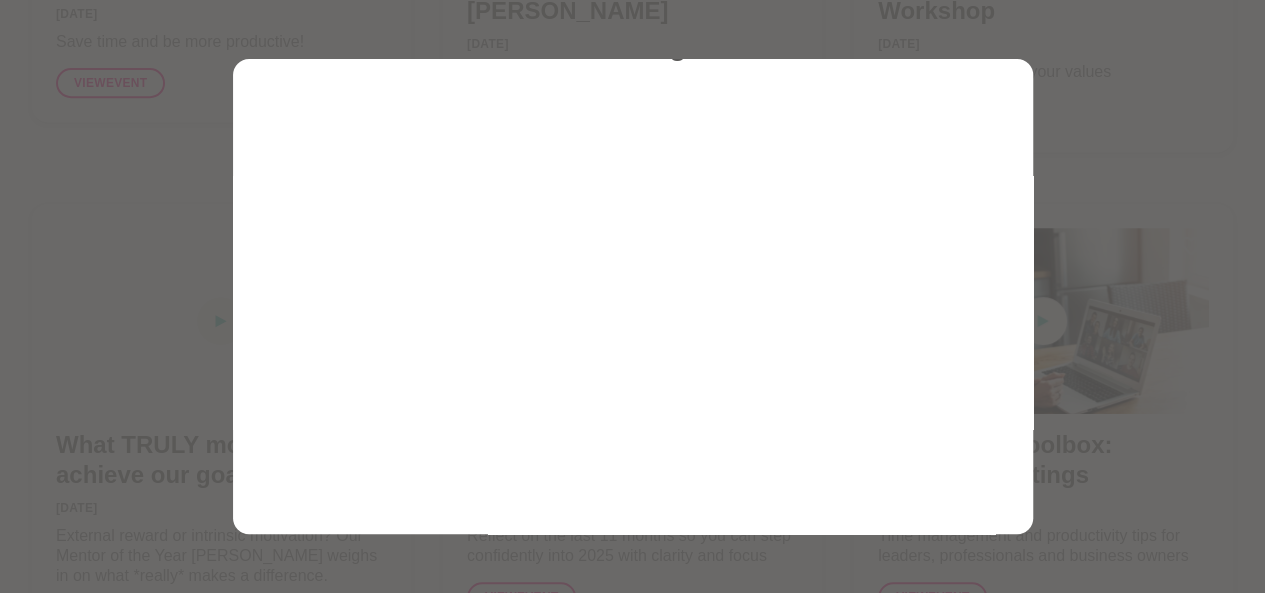 click at bounding box center (632, 296) 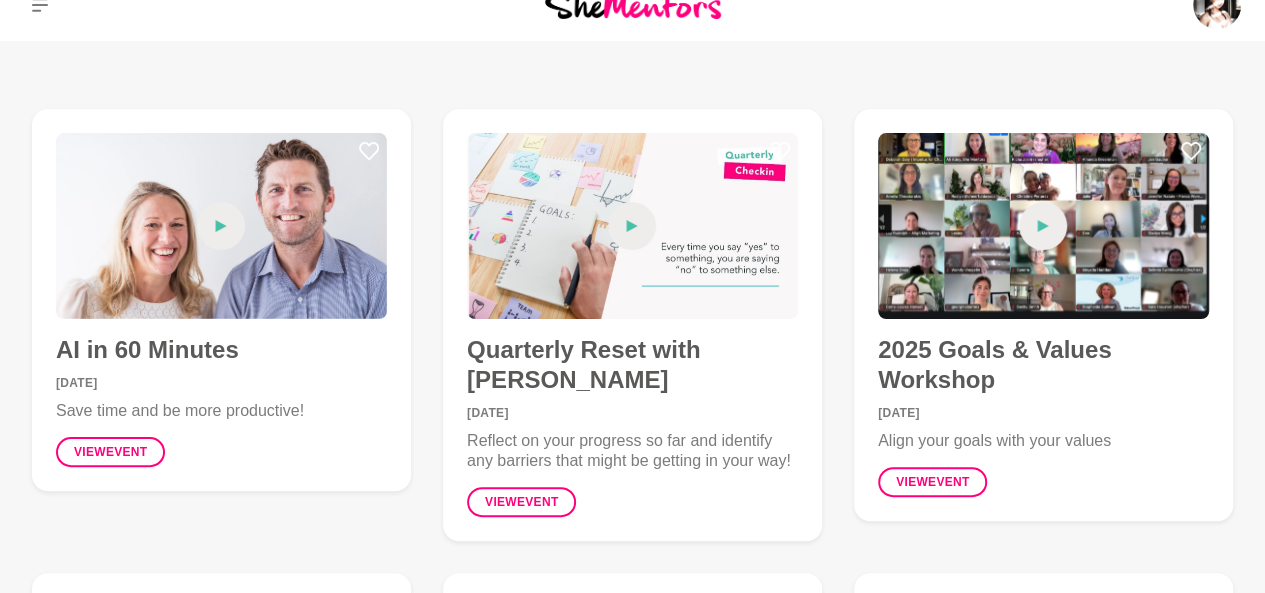 scroll, scrollTop: 0, scrollLeft: 0, axis: both 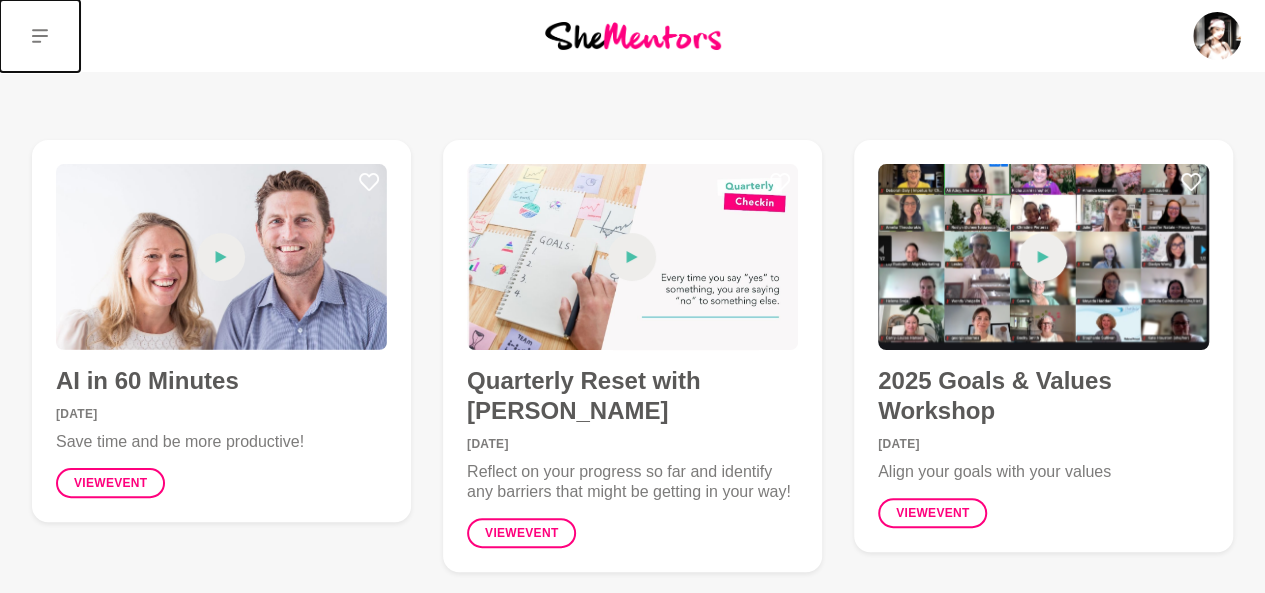 click 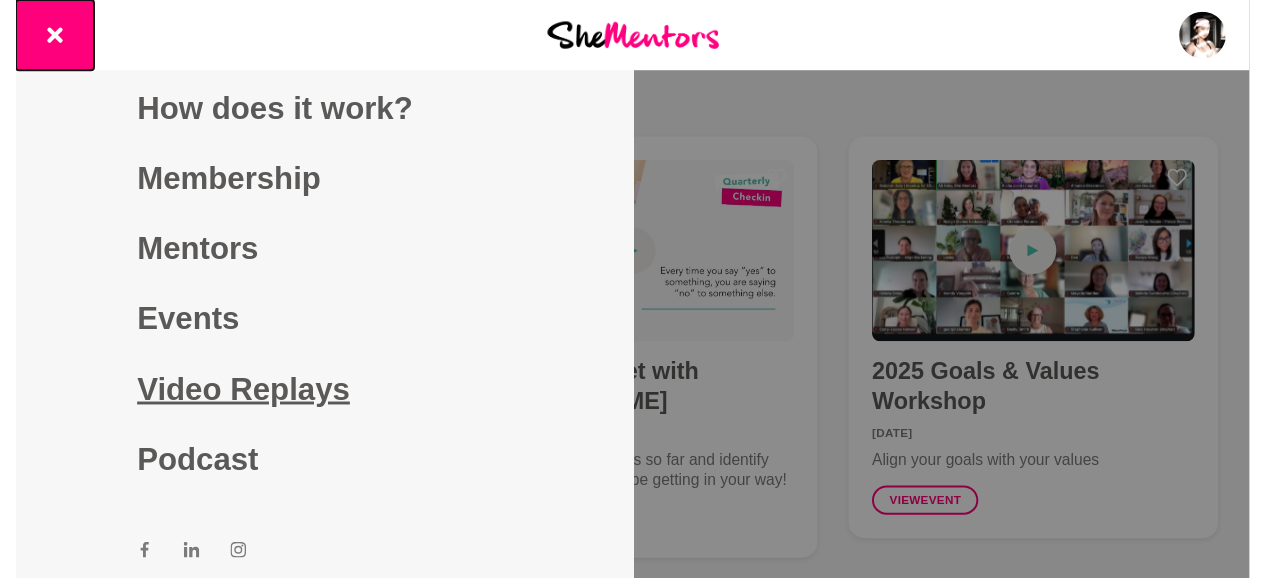 scroll, scrollTop: 7, scrollLeft: 0, axis: vertical 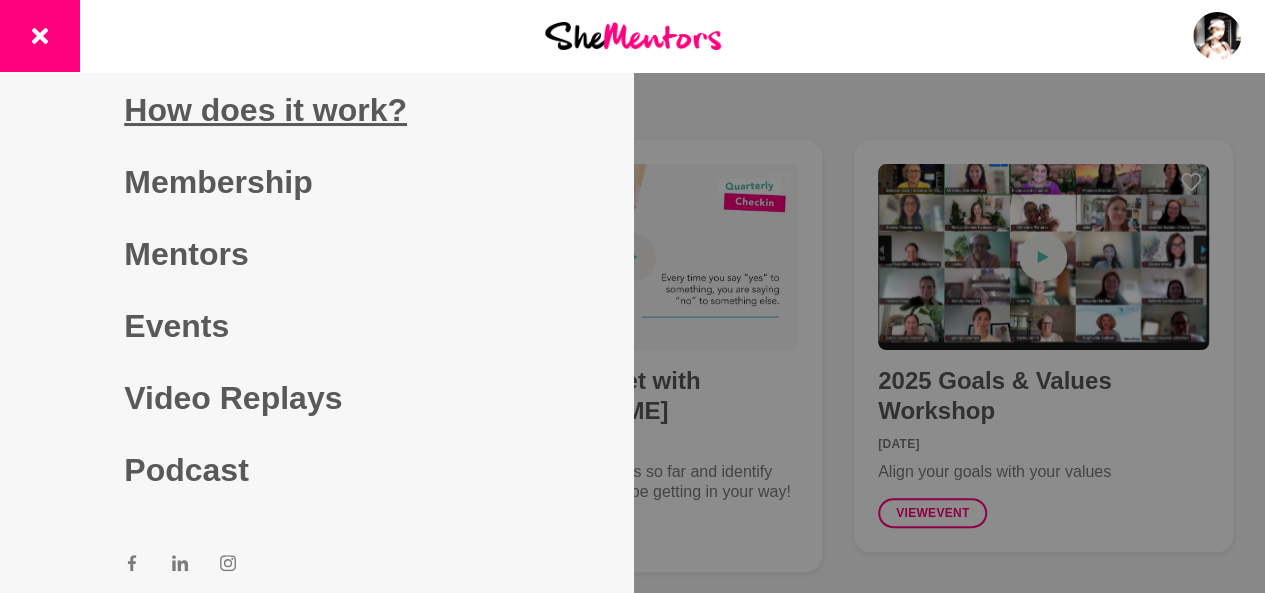 click on "How does it work?" at bounding box center (316, 110) 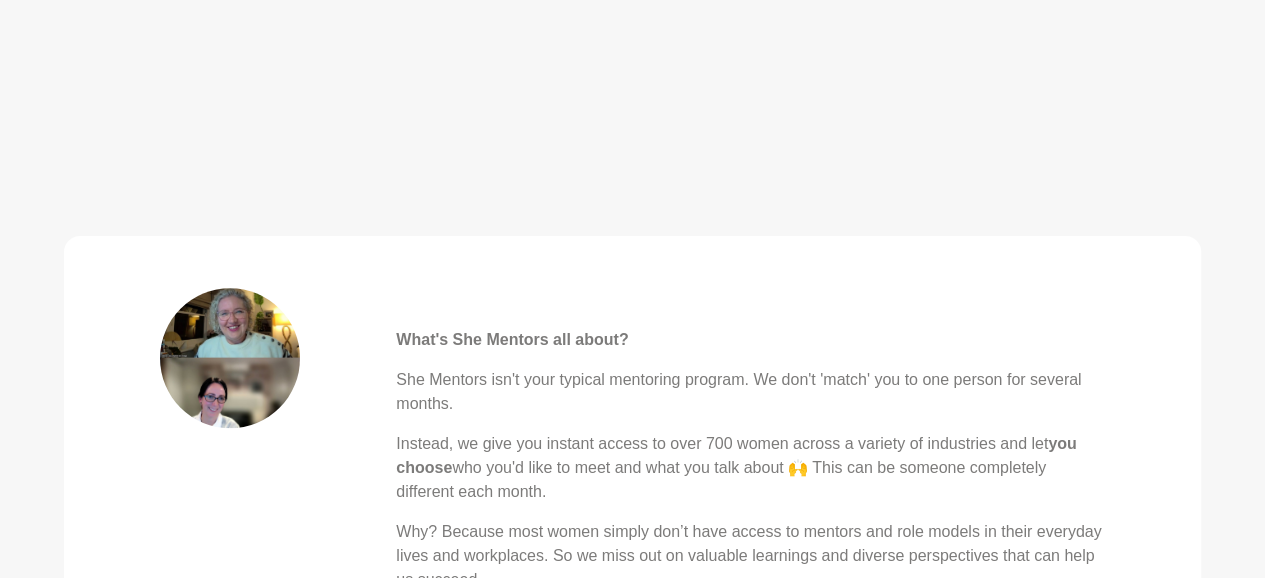 scroll, scrollTop: 700, scrollLeft: 0, axis: vertical 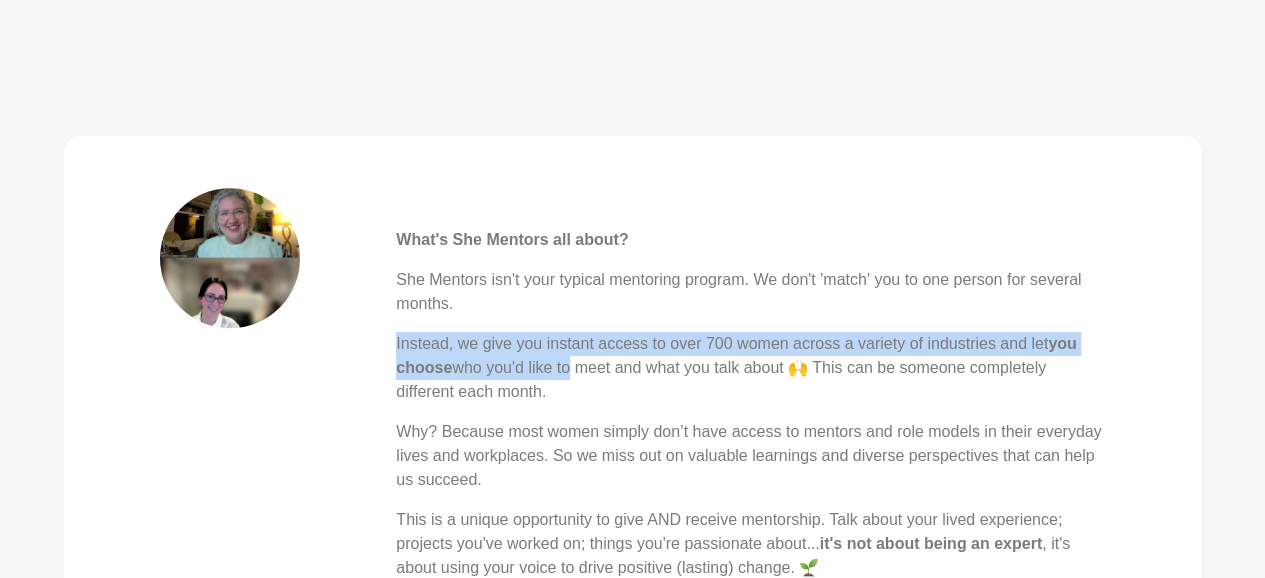 drag, startPoint x: 527, startPoint y: 289, endPoint x: 564, endPoint y: 378, distance: 96.38464 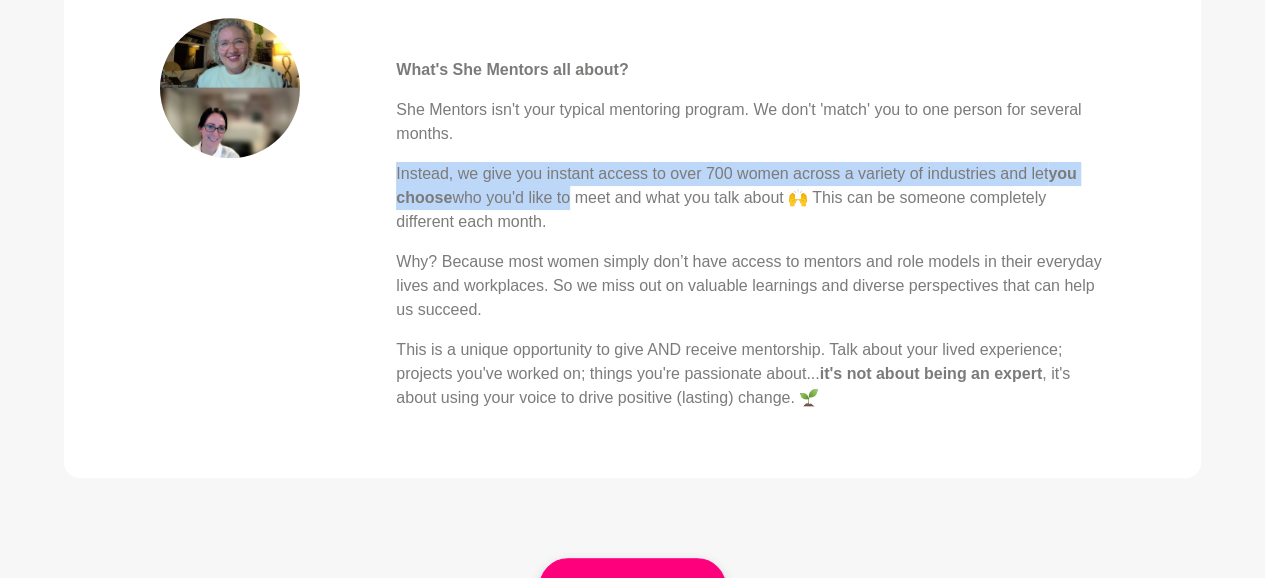 scroll, scrollTop: 1000, scrollLeft: 0, axis: vertical 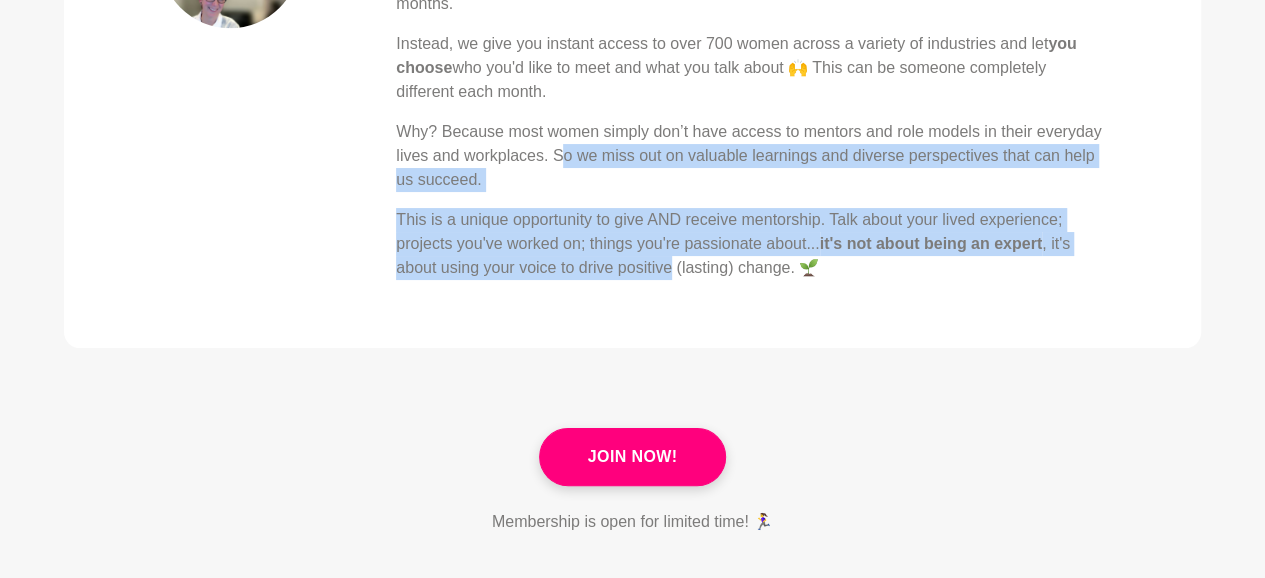 drag, startPoint x: 561, startPoint y: 153, endPoint x: 668, endPoint y: 269, distance: 157.81319 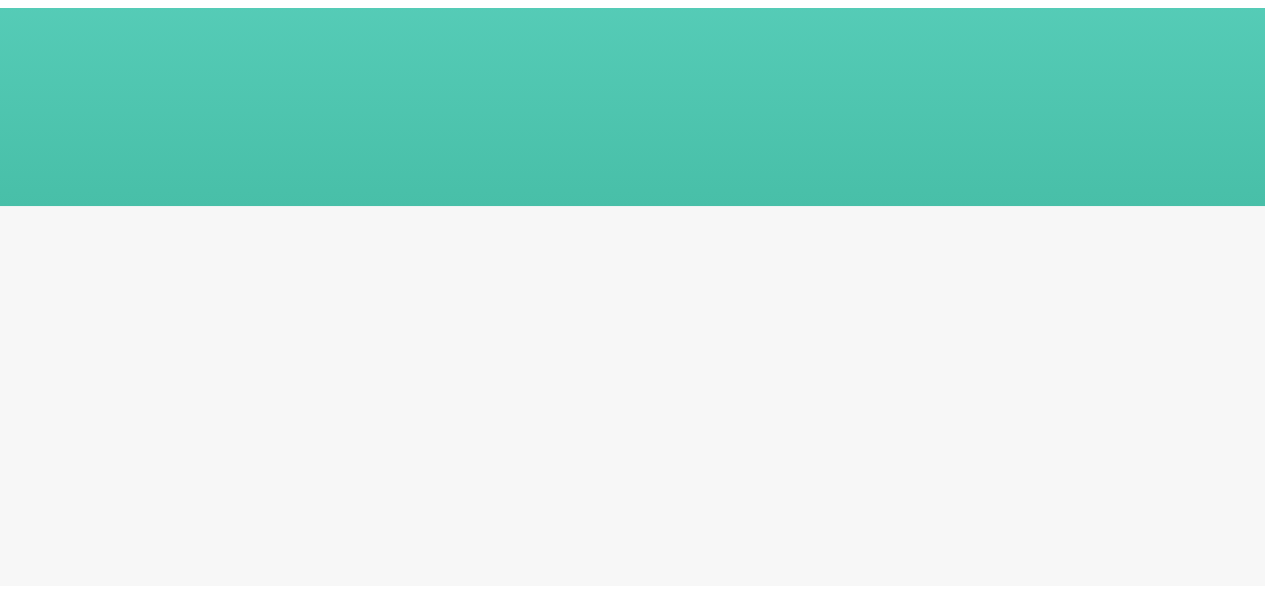 scroll, scrollTop: 0, scrollLeft: 0, axis: both 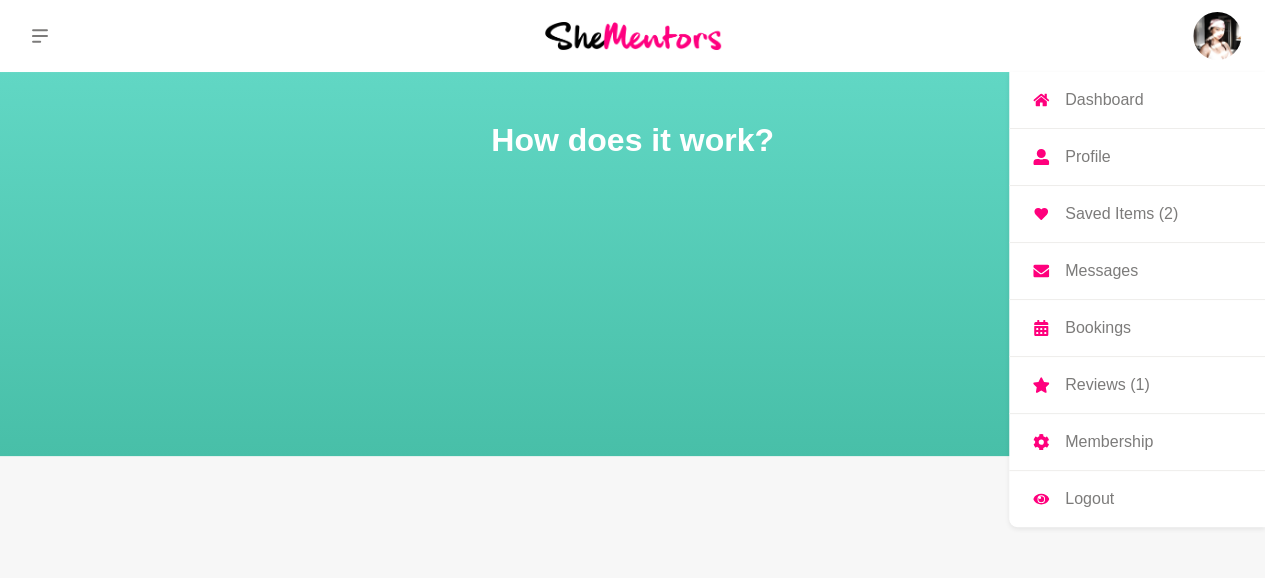 click at bounding box center (1217, 36) 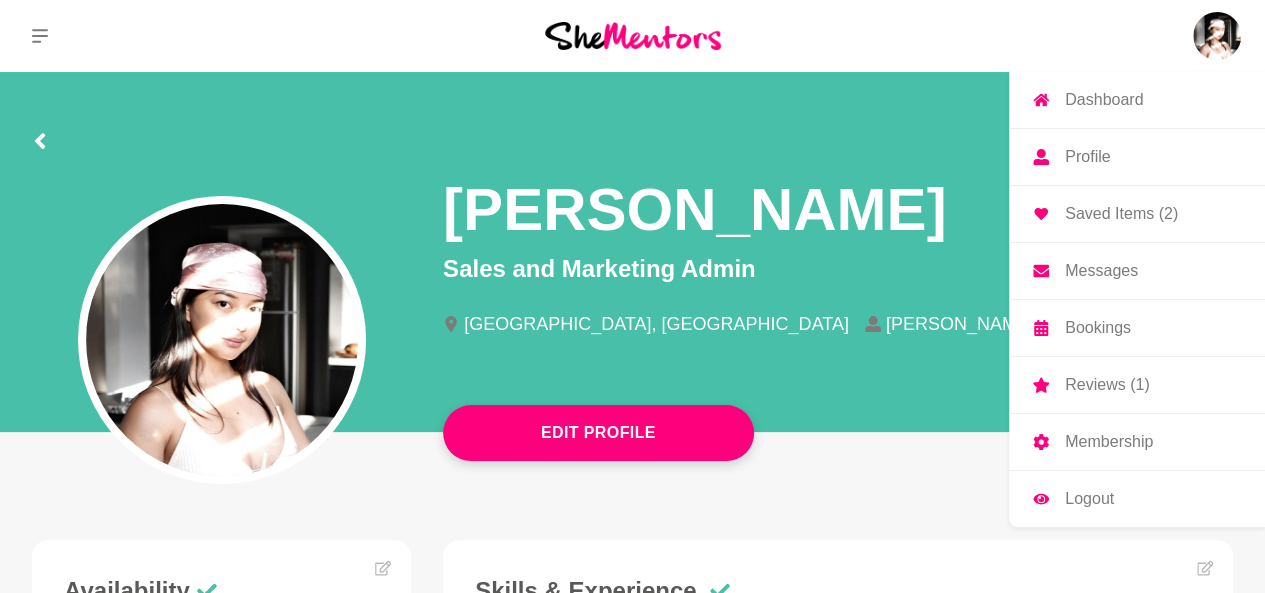 click on "Profile" at bounding box center [1087, 157] 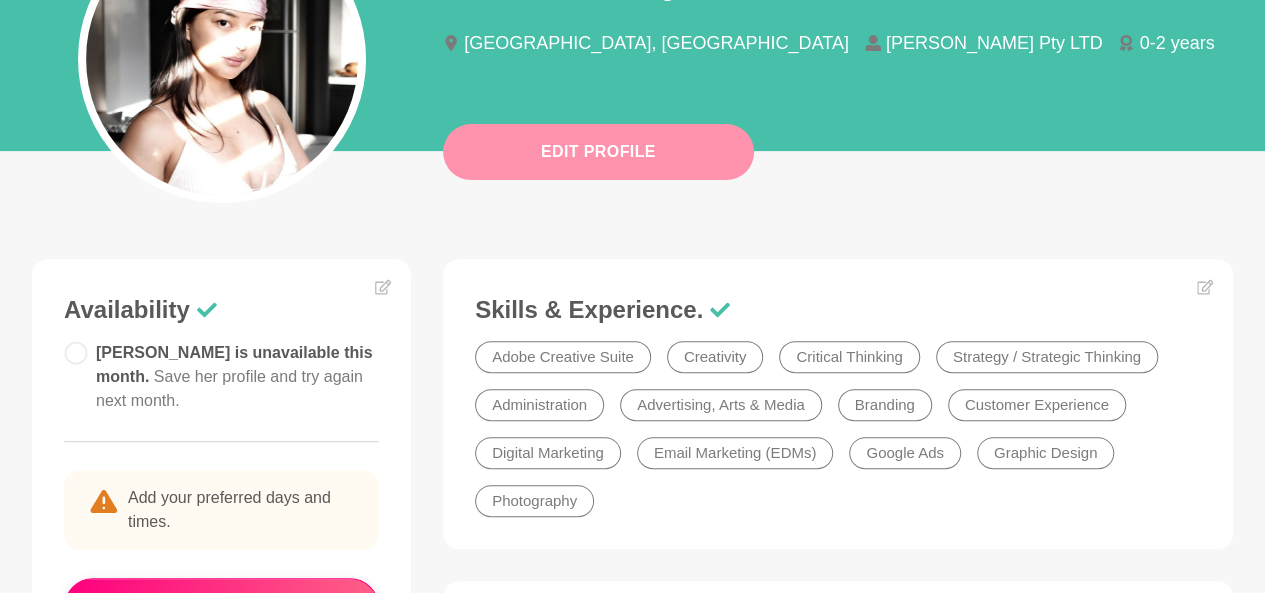 scroll, scrollTop: 300, scrollLeft: 0, axis: vertical 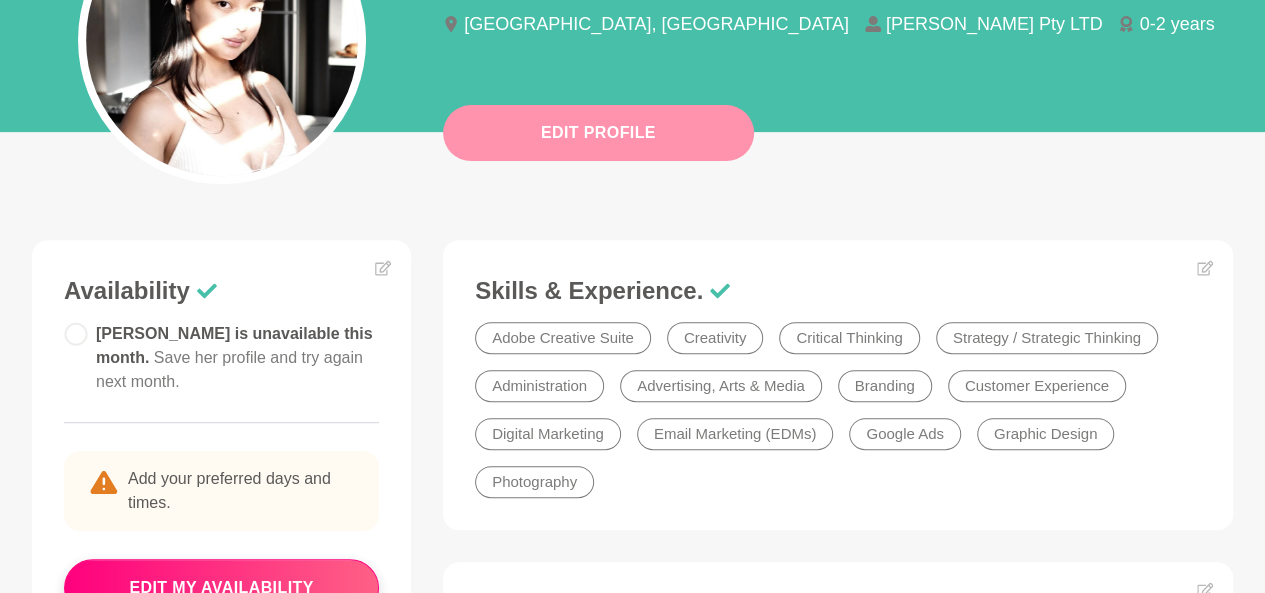 click on "Edit Profile" at bounding box center [598, 133] 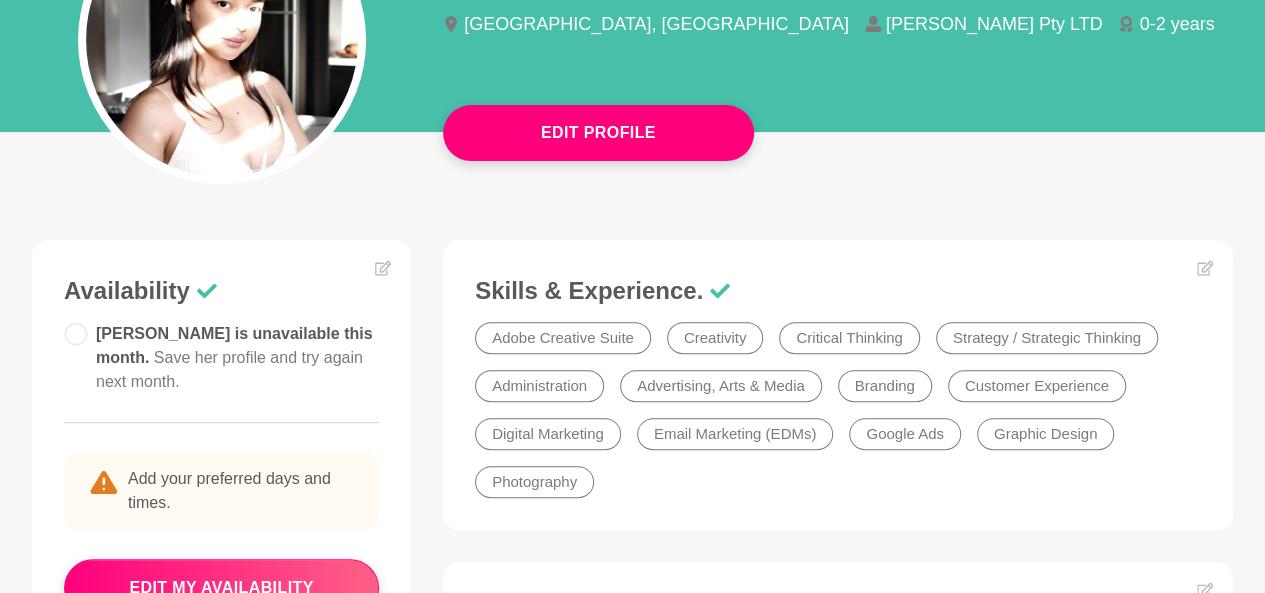 scroll, scrollTop: 0, scrollLeft: 0, axis: both 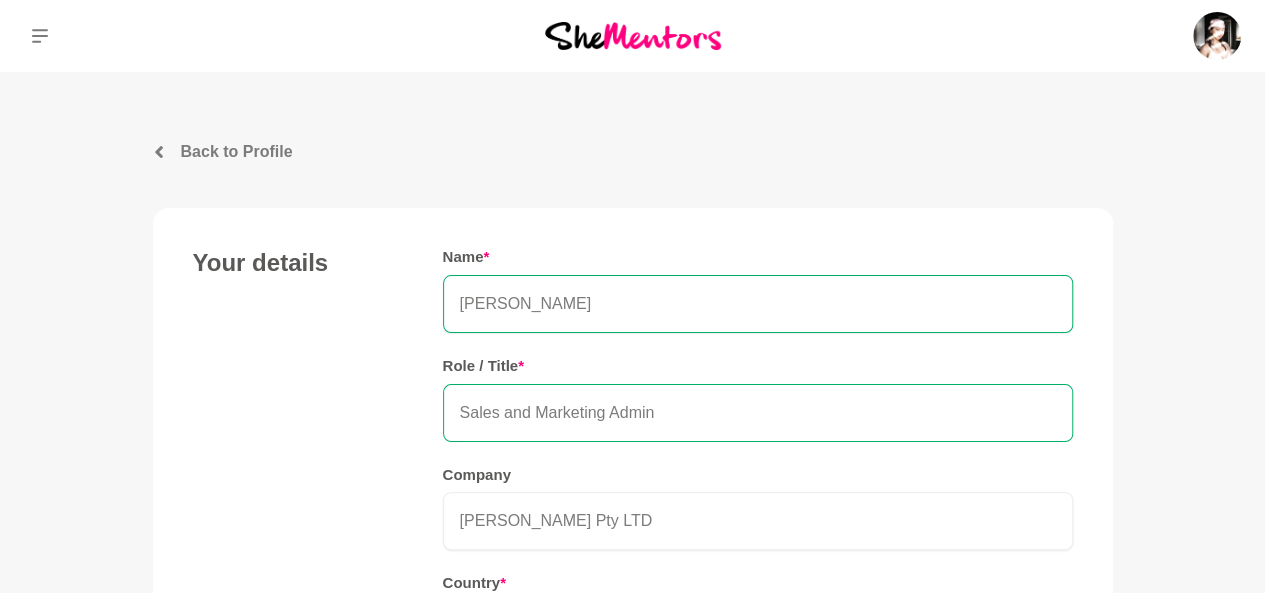 drag, startPoint x: 661, startPoint y: 408, endPoint x: 608, endPoint y: 402, distance: 53.338543 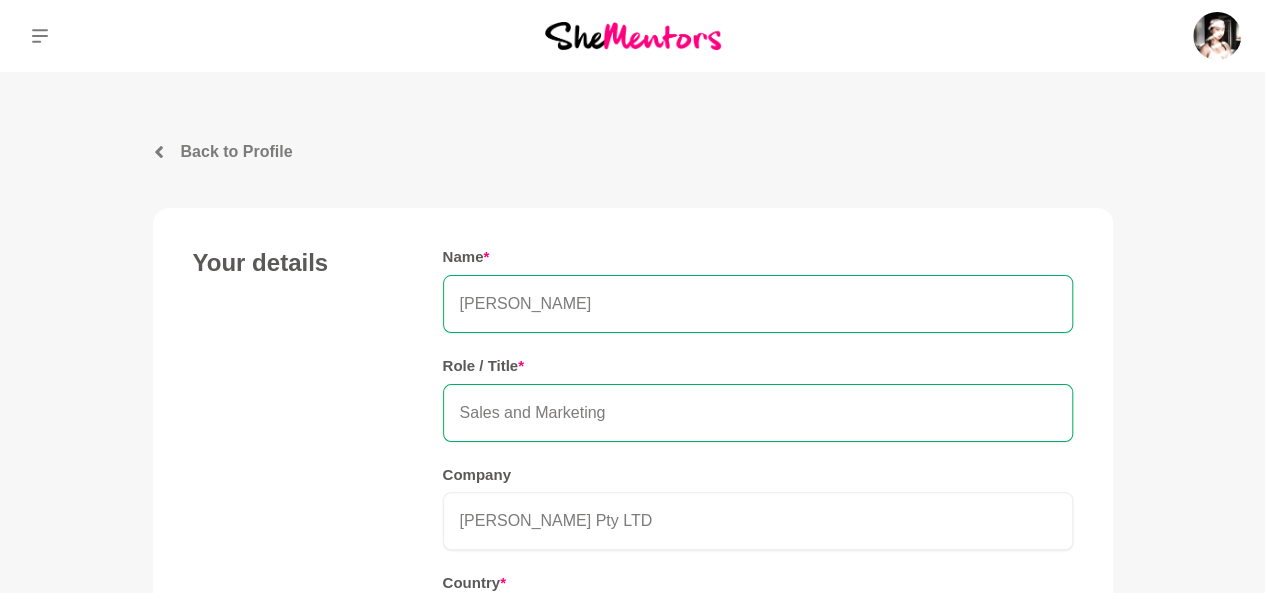 type on "Sales and Marketing" 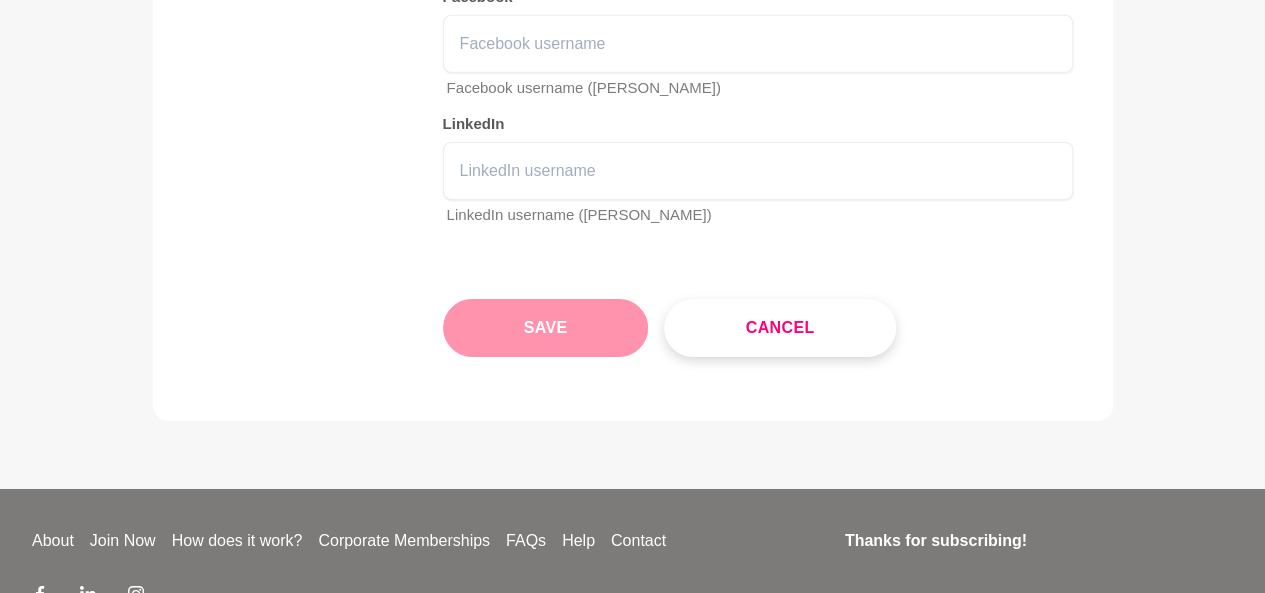 scroll, scrollTop: 3332, scrollLeft: 0, axis: vertical 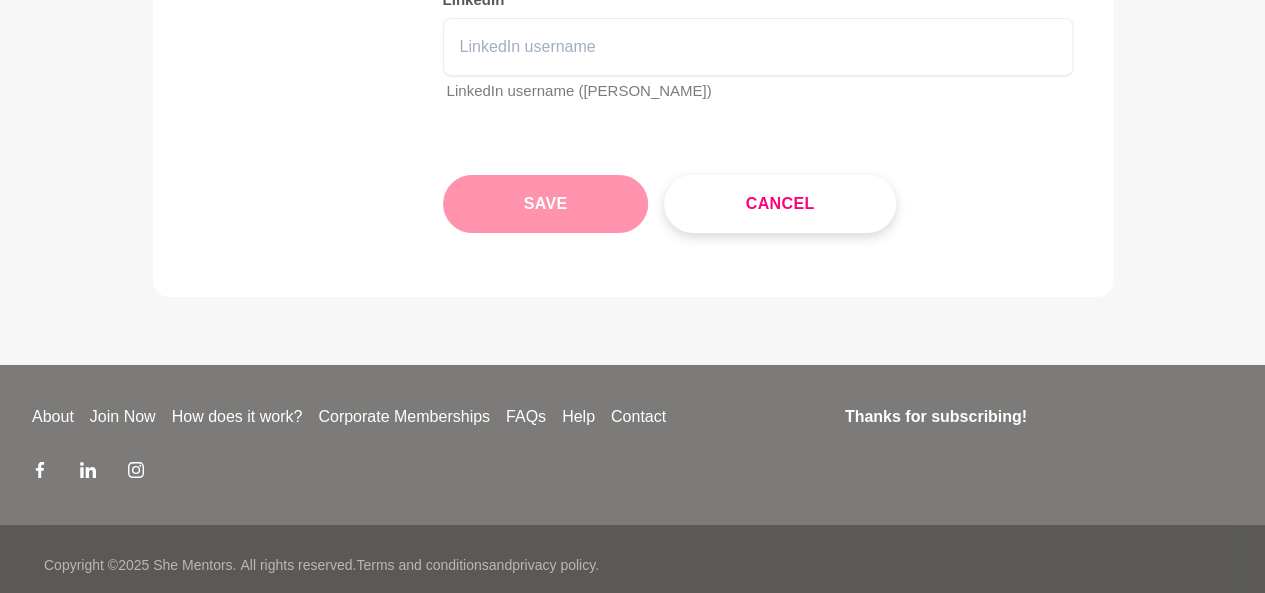 click on "Save" at bounding box center [546, 204] 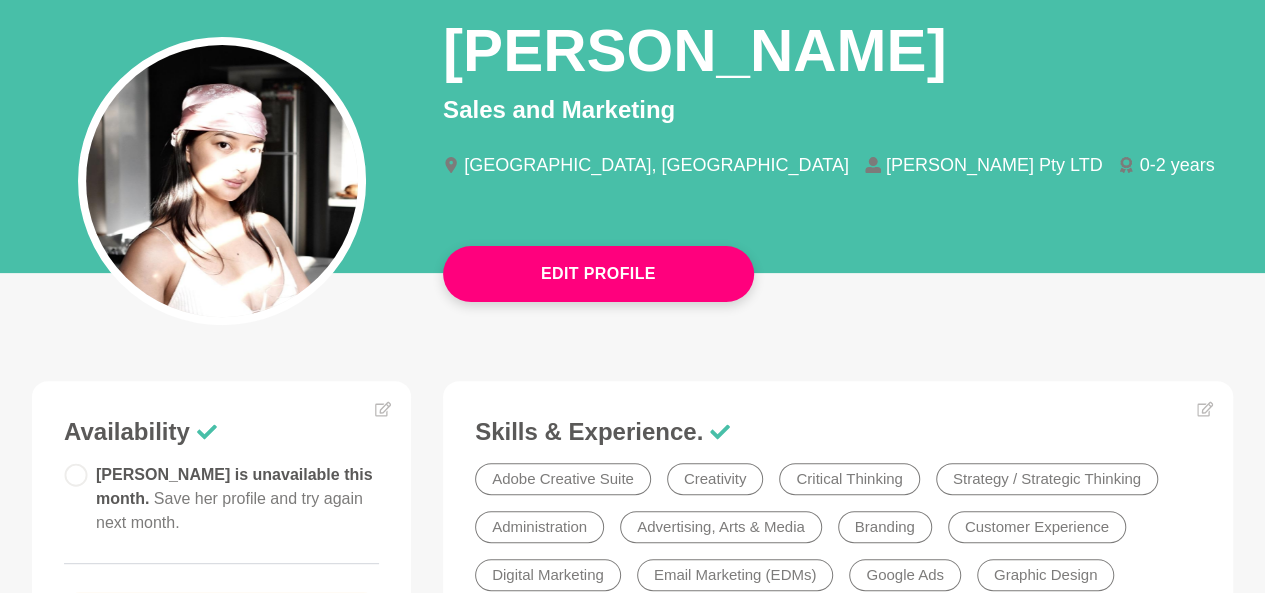 scroll, scrollTop: 300, scrollLeft: 0, axis: vertical 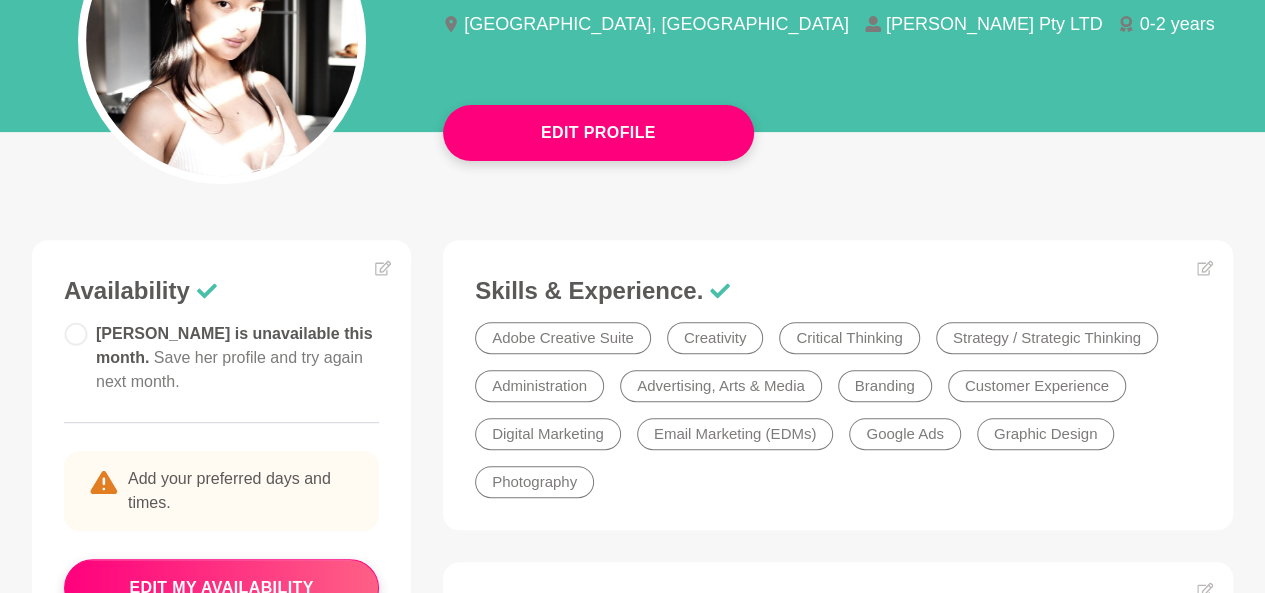 click 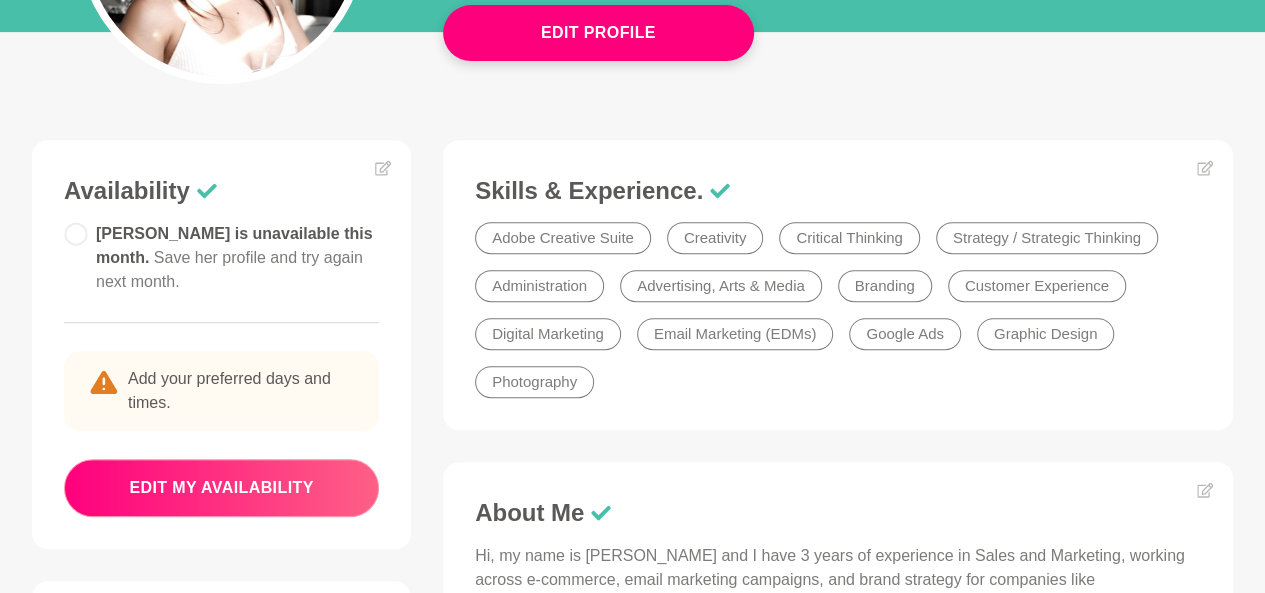 click on "edit my availability" at bounding box center (221, 488) 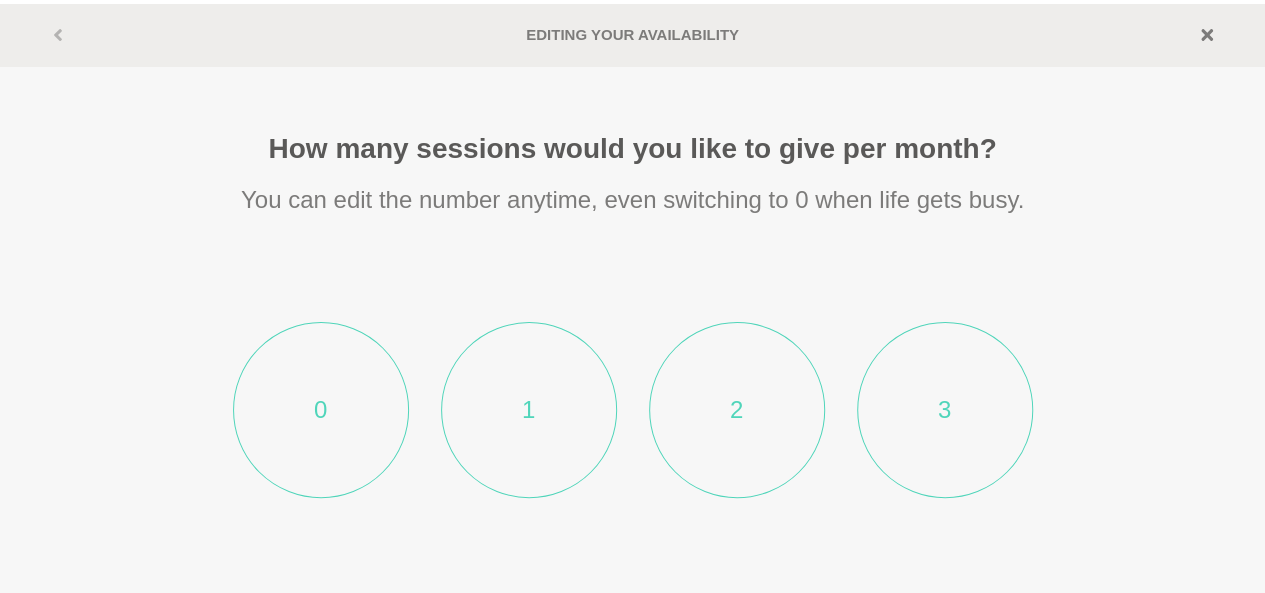 scroll, scrollTop: 100, scrollLeft: 0, axis: vertical 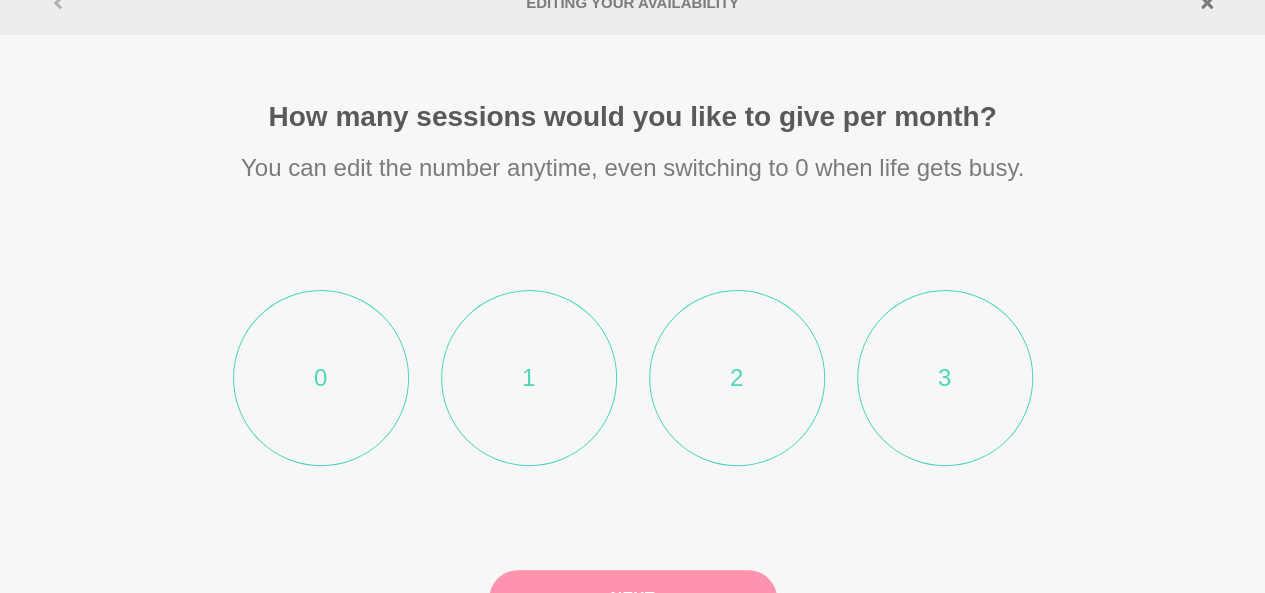 click on "1" at bounding box center (529, 378) 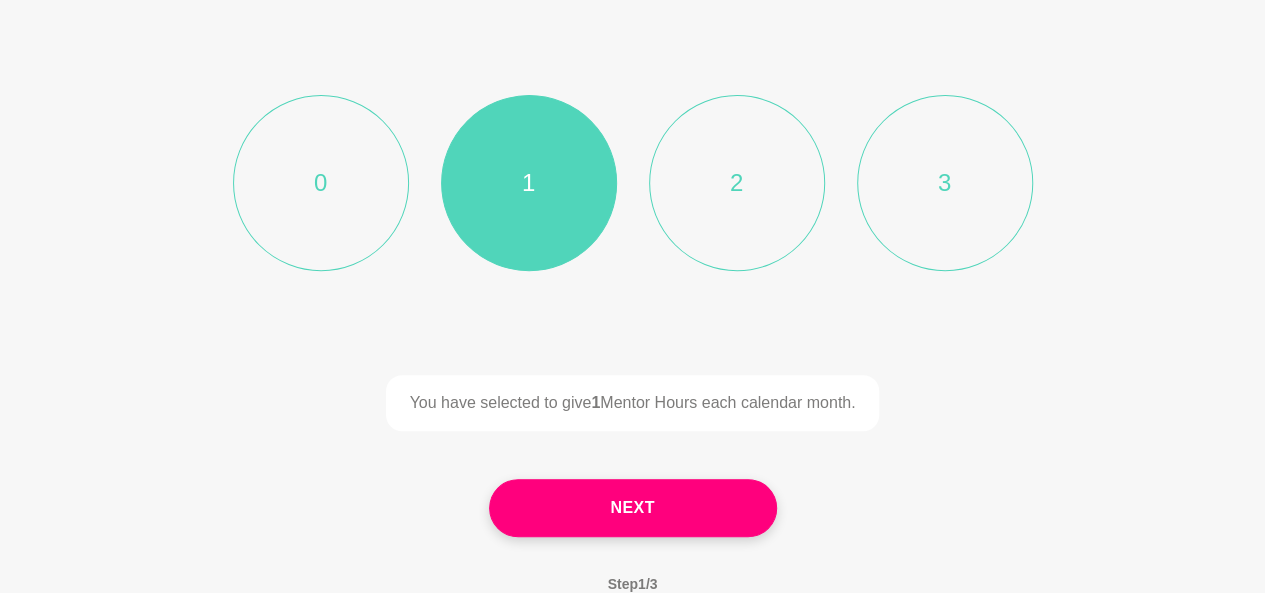 scroll, scrollTop: 400, scrollLeft: 0, axis: vertical 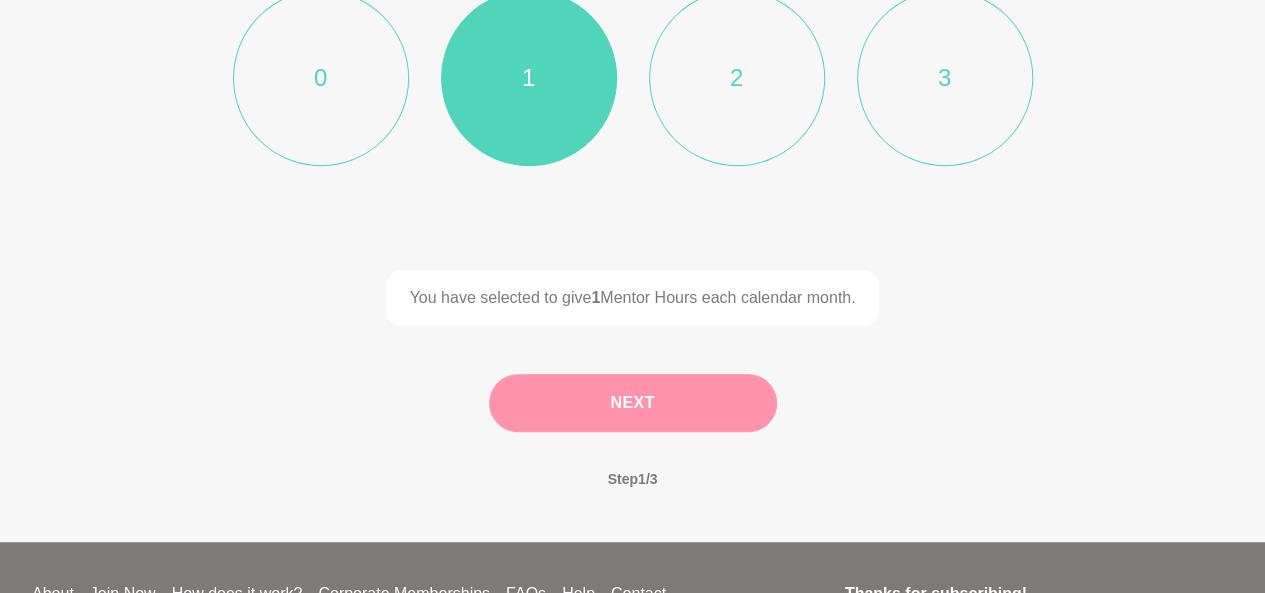 click on "Next" at bounding box center (633, 403) 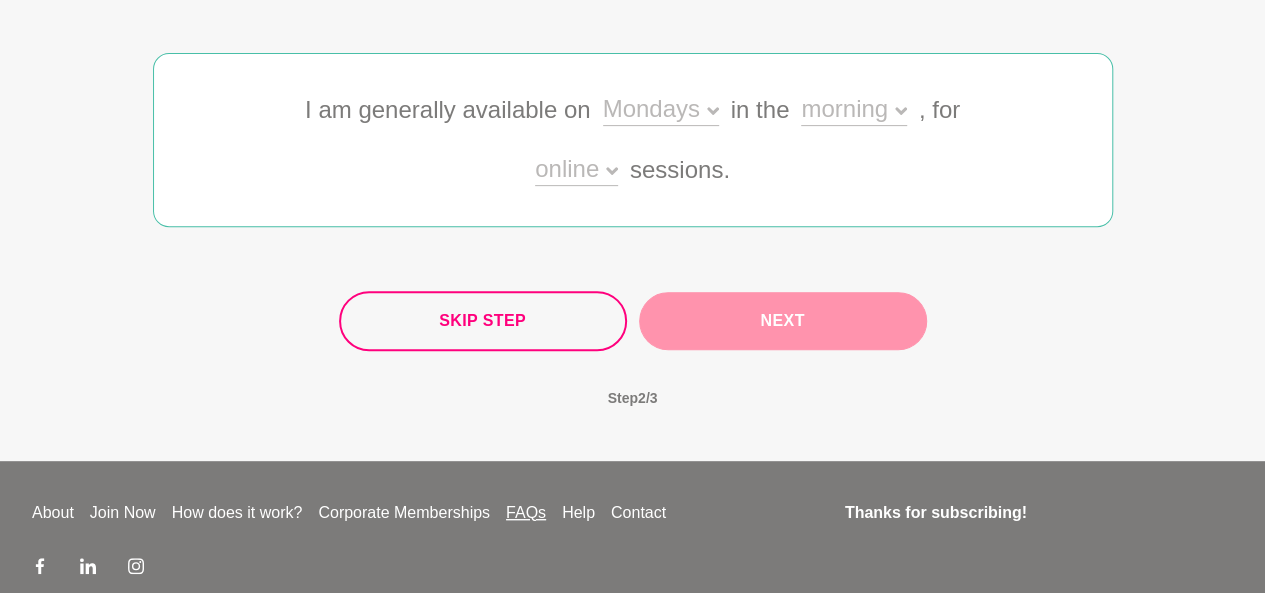 scroll, scrollTop: 100, scrollLeft: 0, axis: vertical 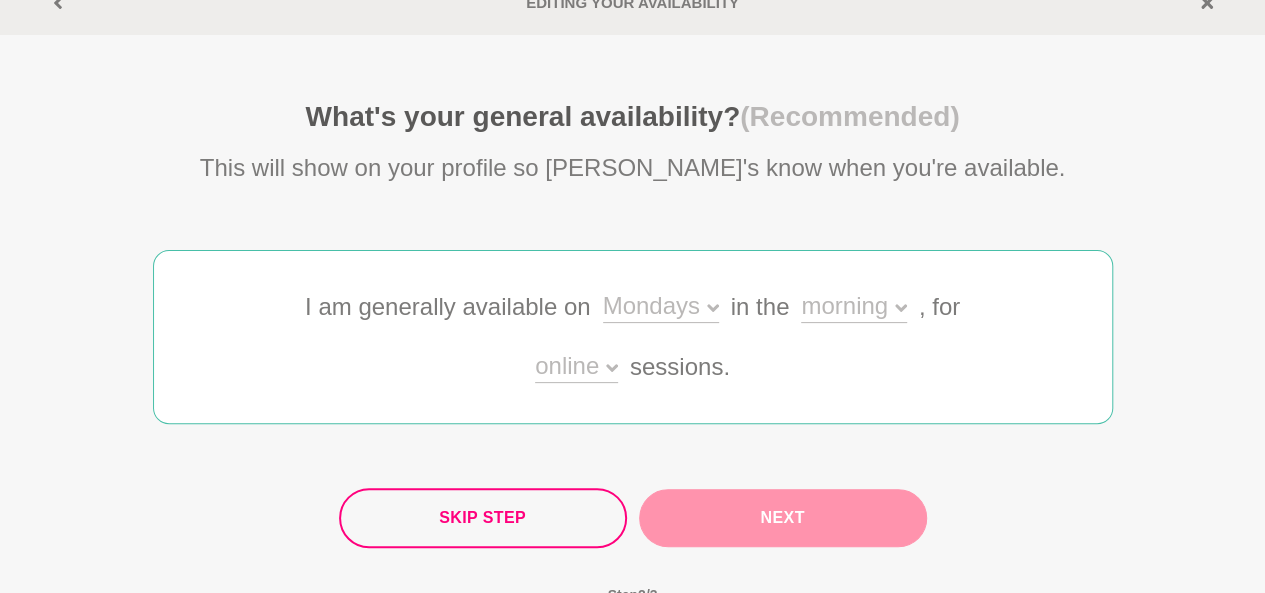 click on "Mondays" at bounding box center [661, 308] 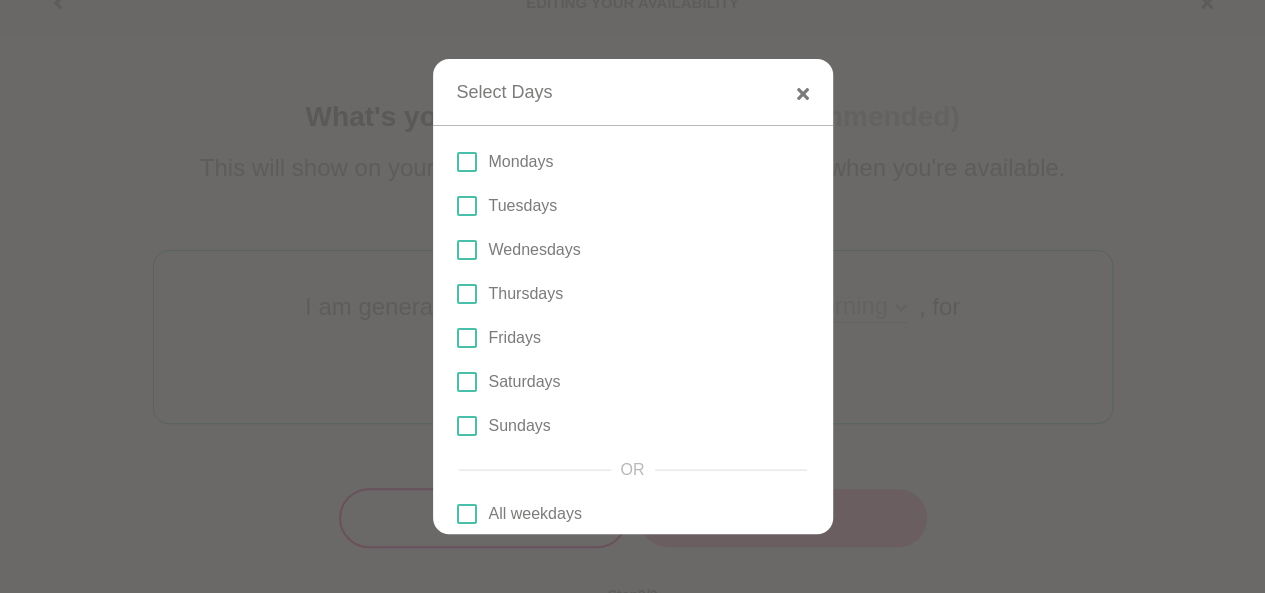 click at bounding box center [467, 294] 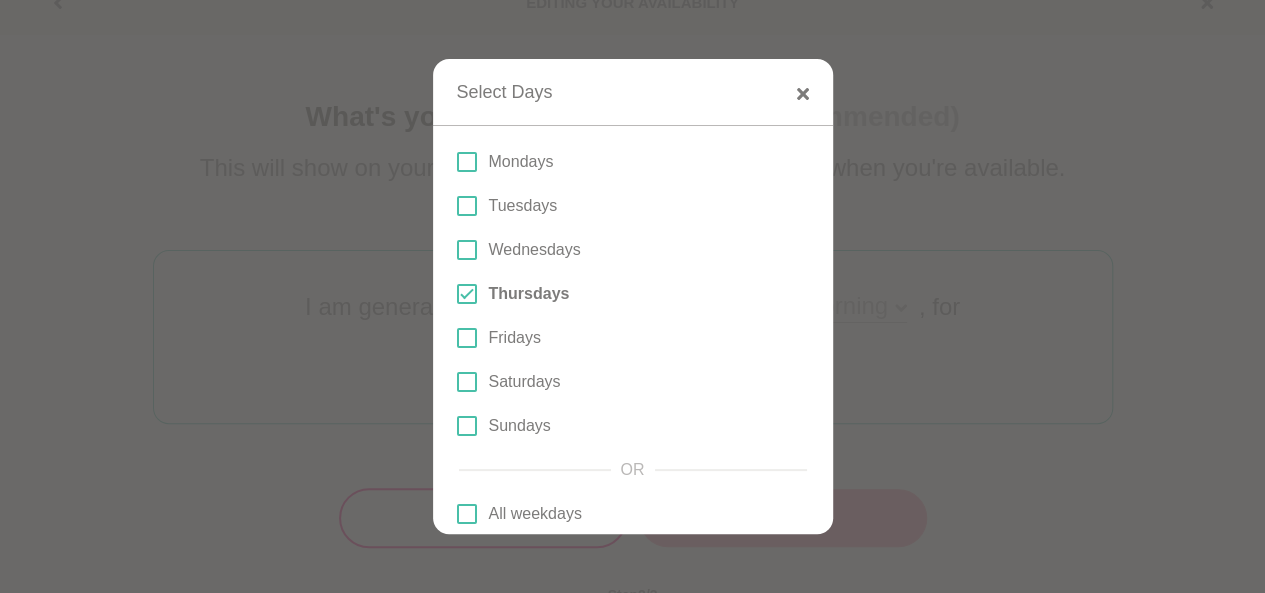 click at bounding box center [467, 338] 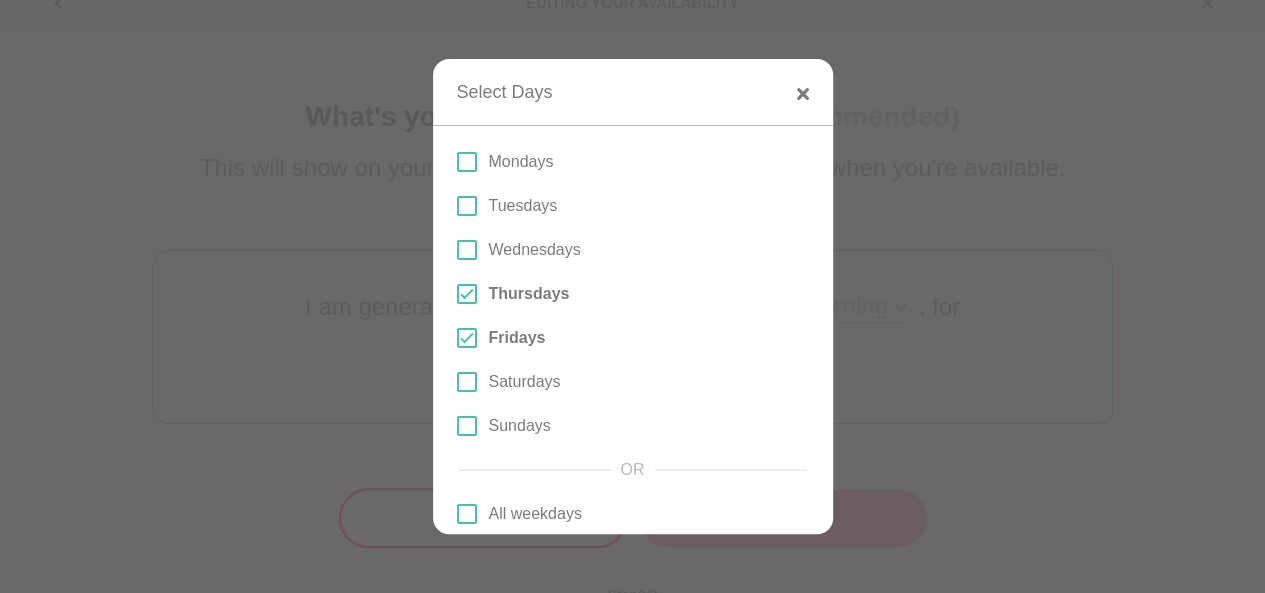 click at bounding box center [467, 382] 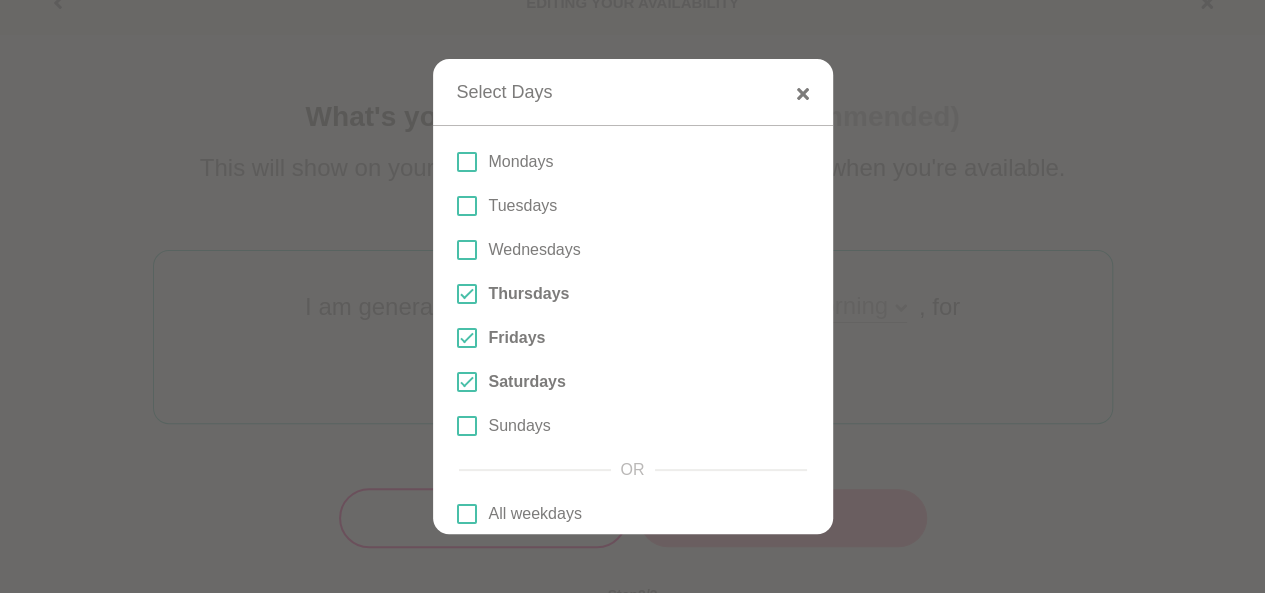 click at bounding box center (467, 426) 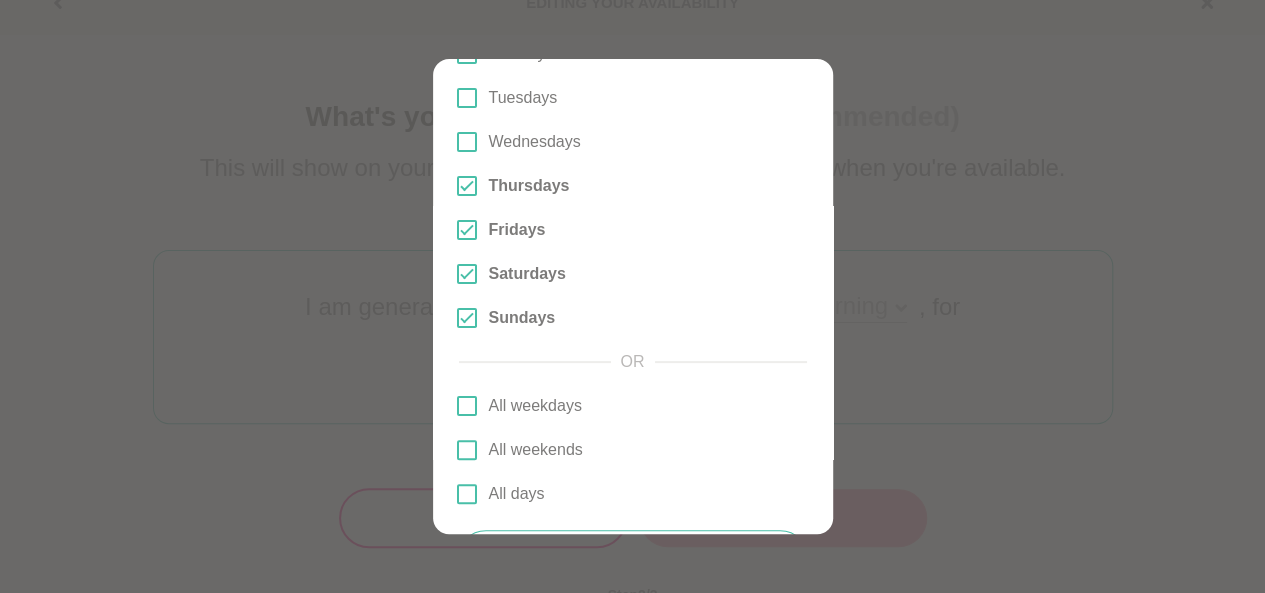 scroll, scrollTop: 185, scrollLeft: 0, axis: vertical 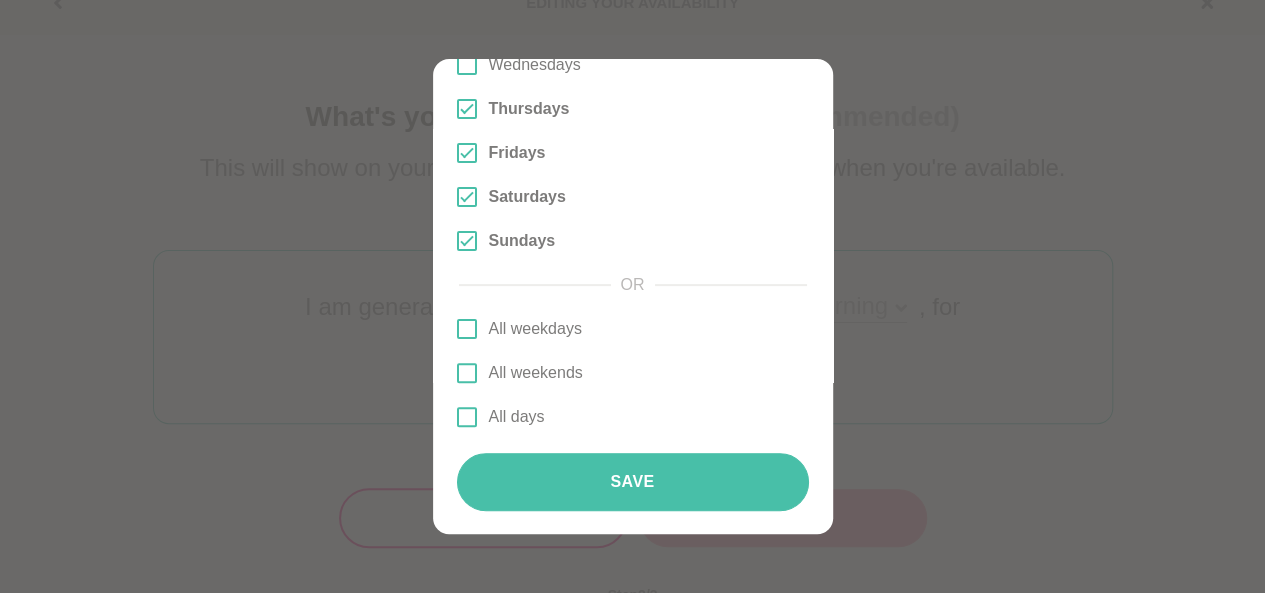 click on "Save" at bounding box center [633, 482] 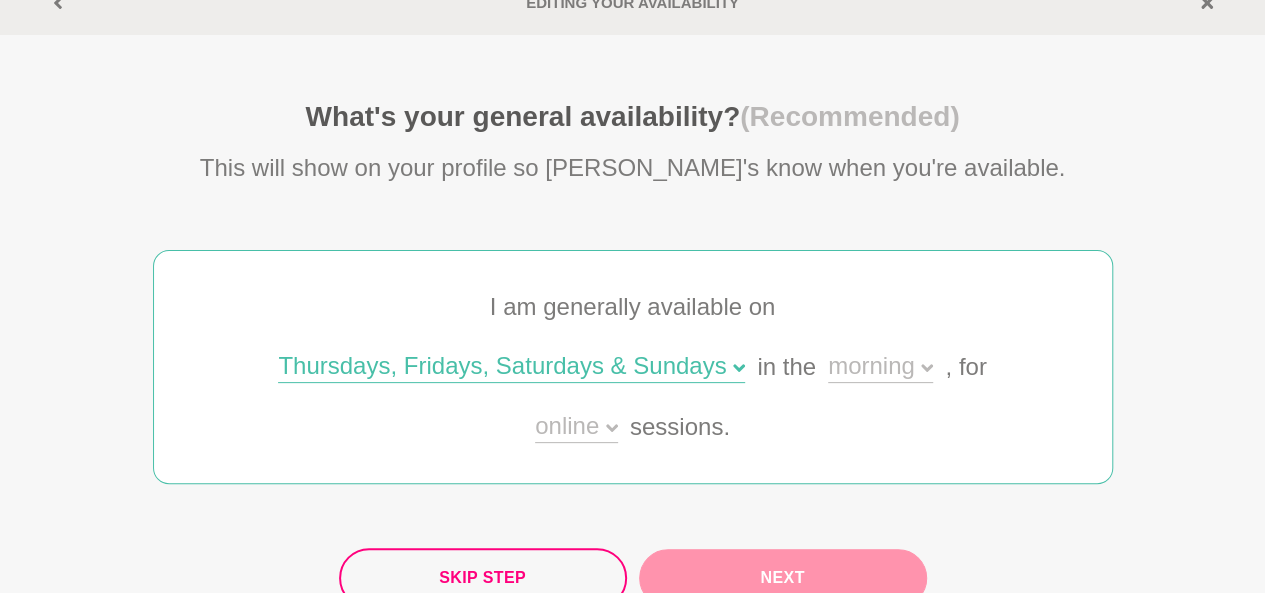 click on "morning" at bounding box center (880, 368) 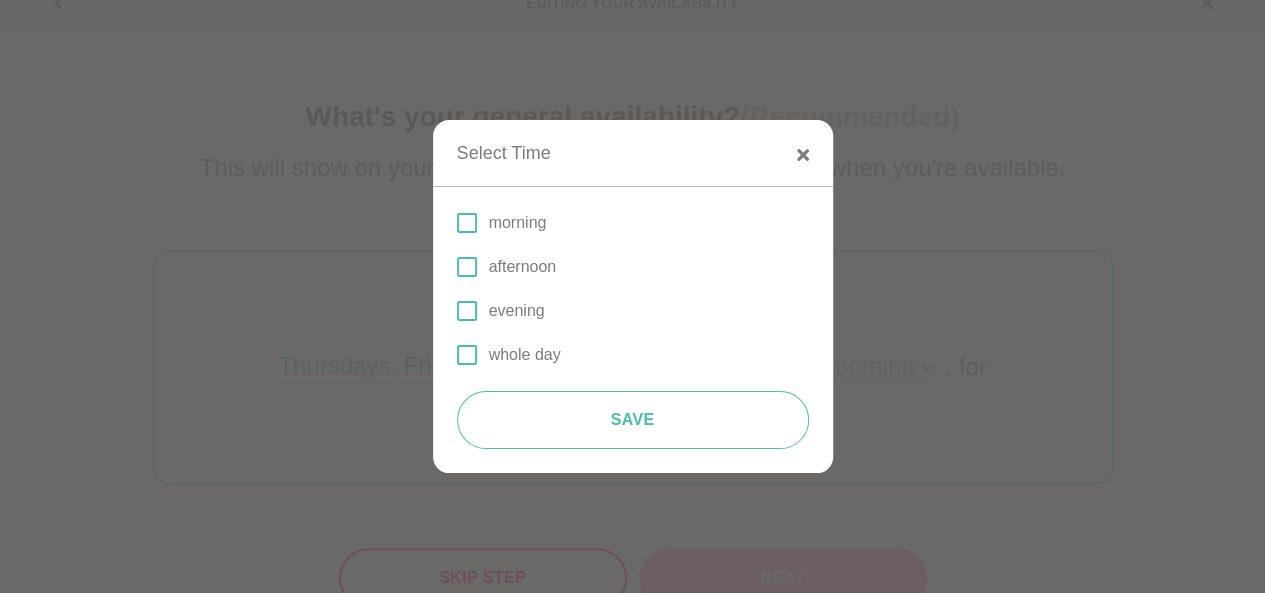 click on "afternoon" at bounding box center [523, 267] 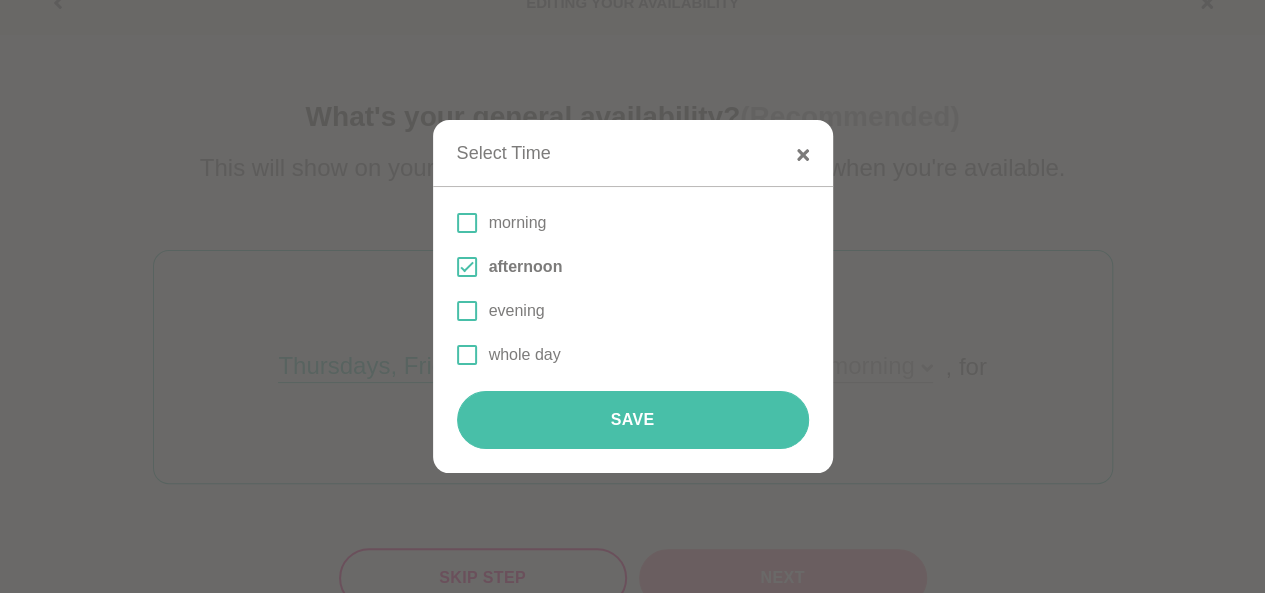 click on "Save" at bounding box center [633, 420] 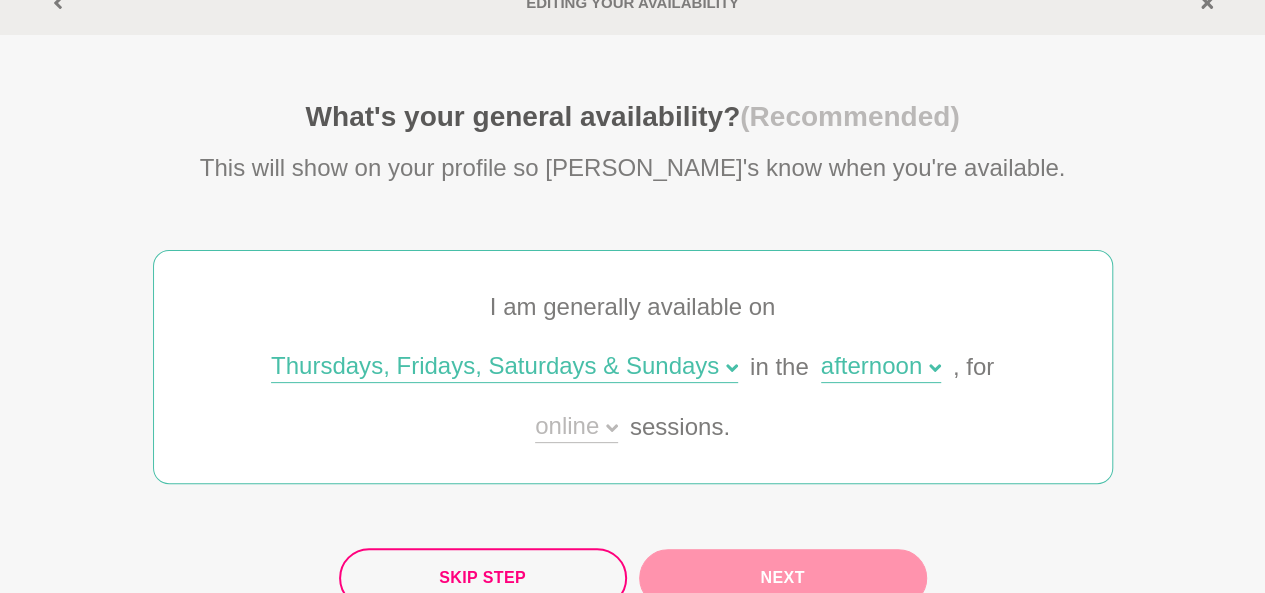 click on "online" at bounding box center (576, 428) 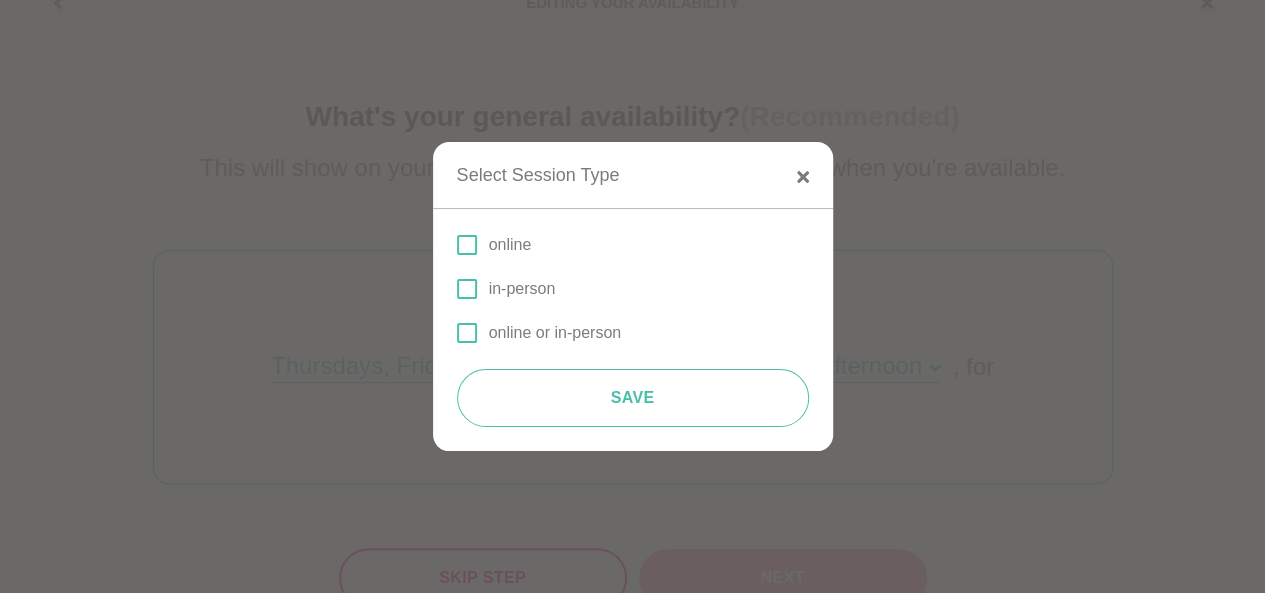 click on "online or in-person" at bounding box center [555, 333] 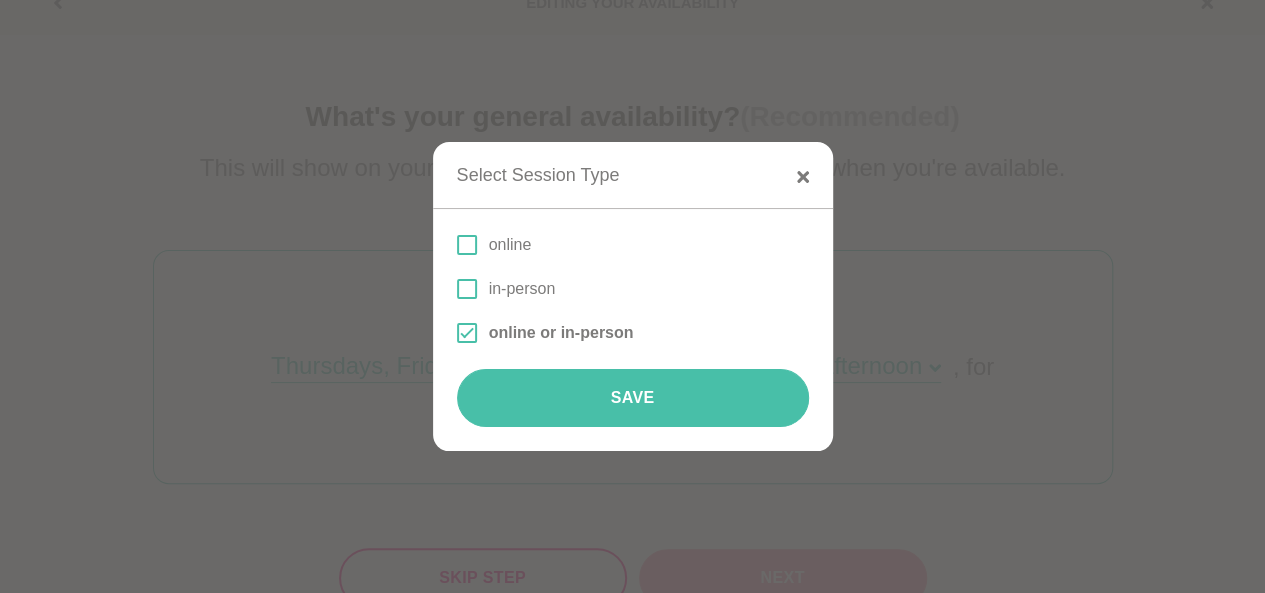 click on "Save" at bounding box center [633, 398] 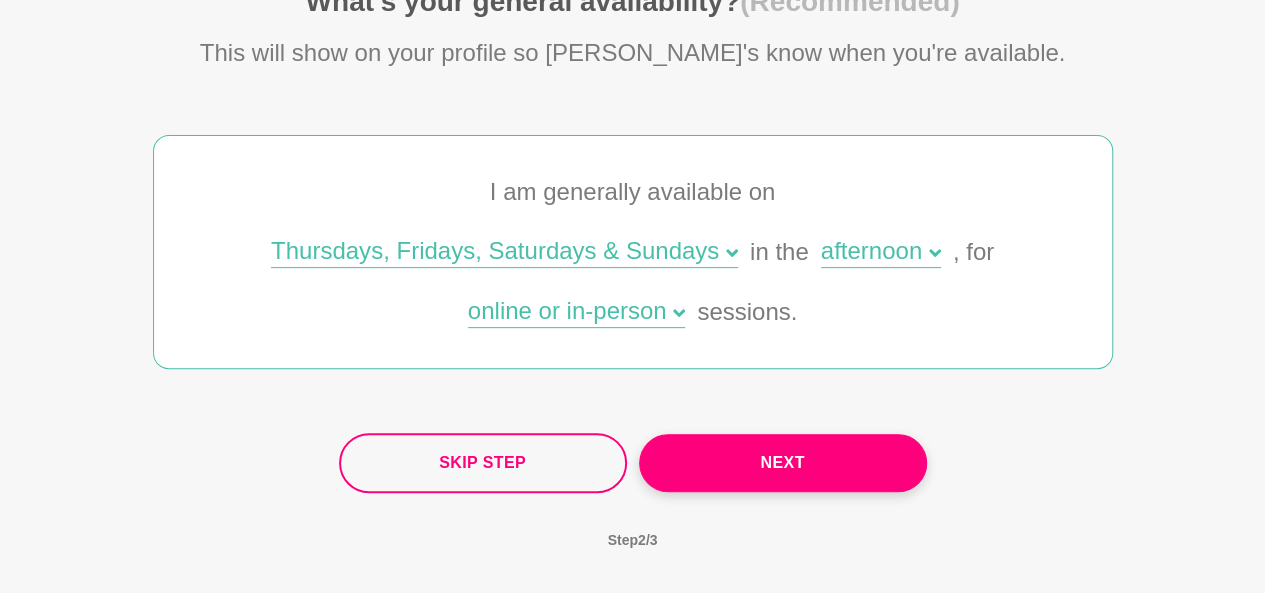 scroll, scrollTop: 300, scrollLeft: 0, axis: vertical 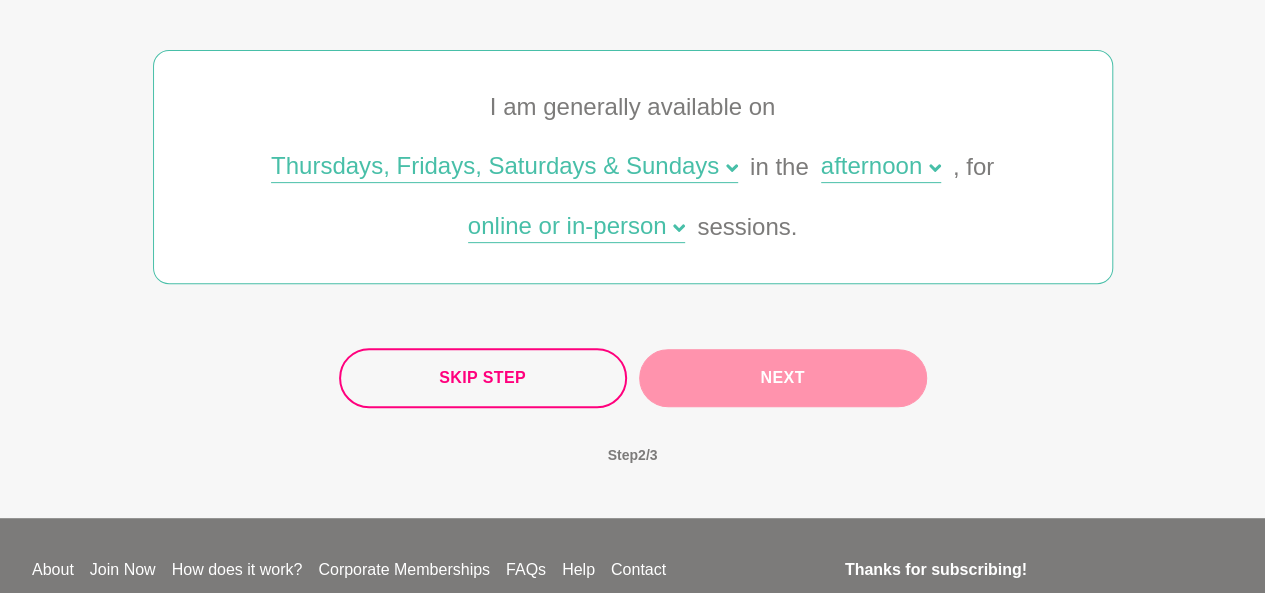 click on "Next" at bounding box center [783, 378] 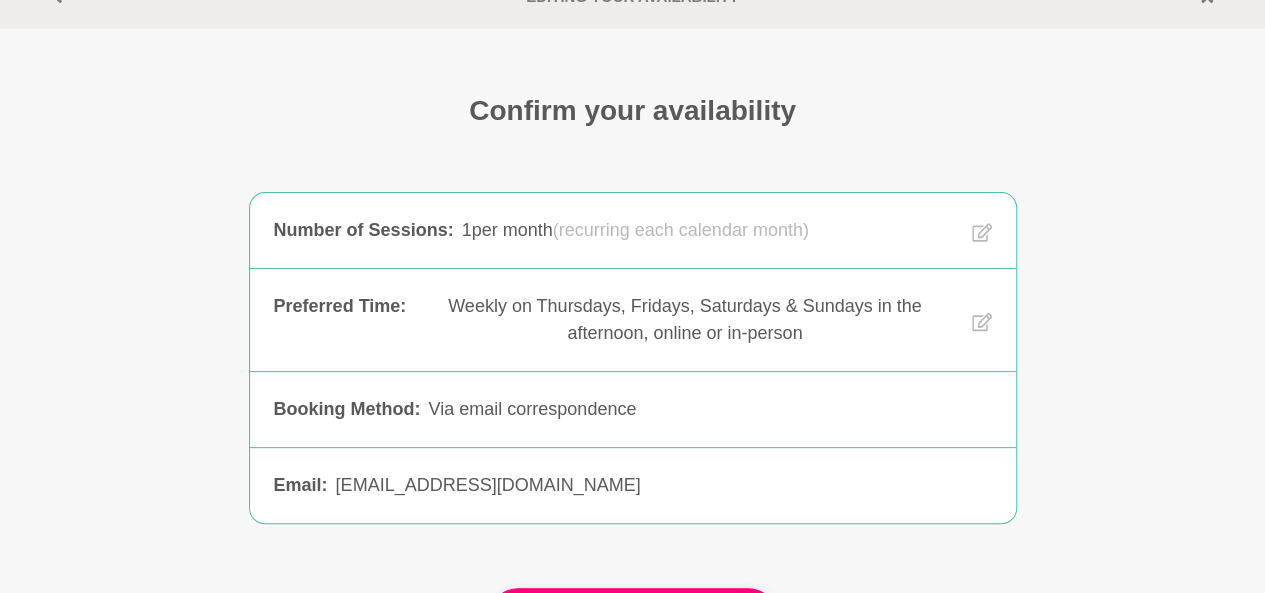 scroll, scrollTop: 300, scrollLeft: 0, axis: vertical 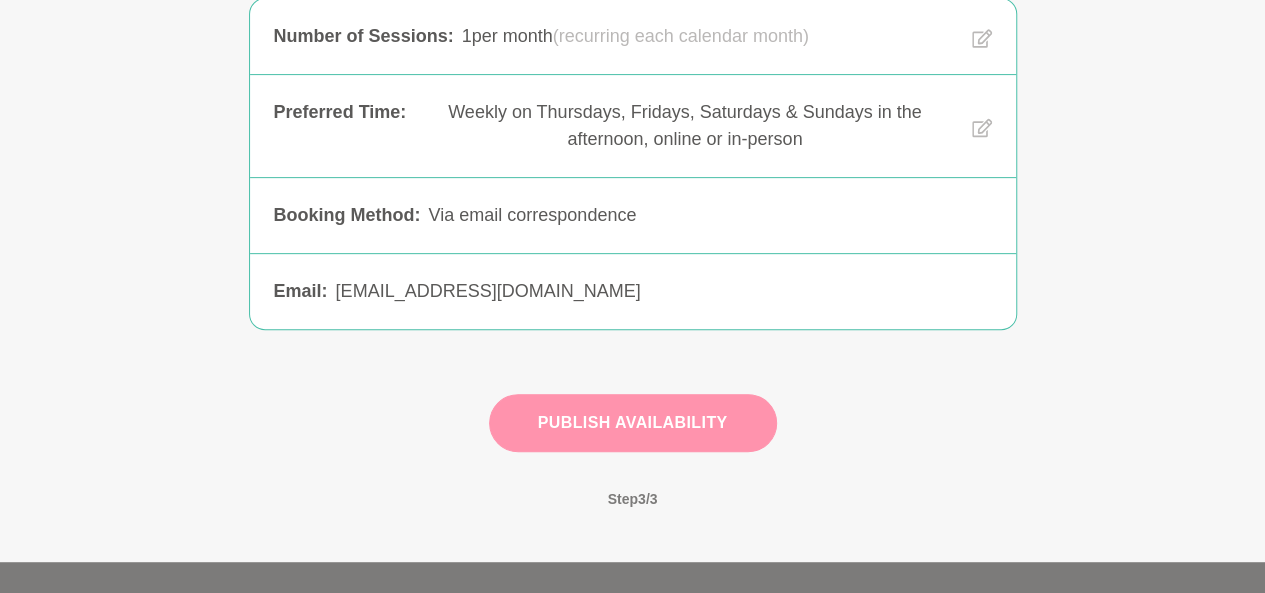 click on "Publish Availability" at bounding box center [633, 423] 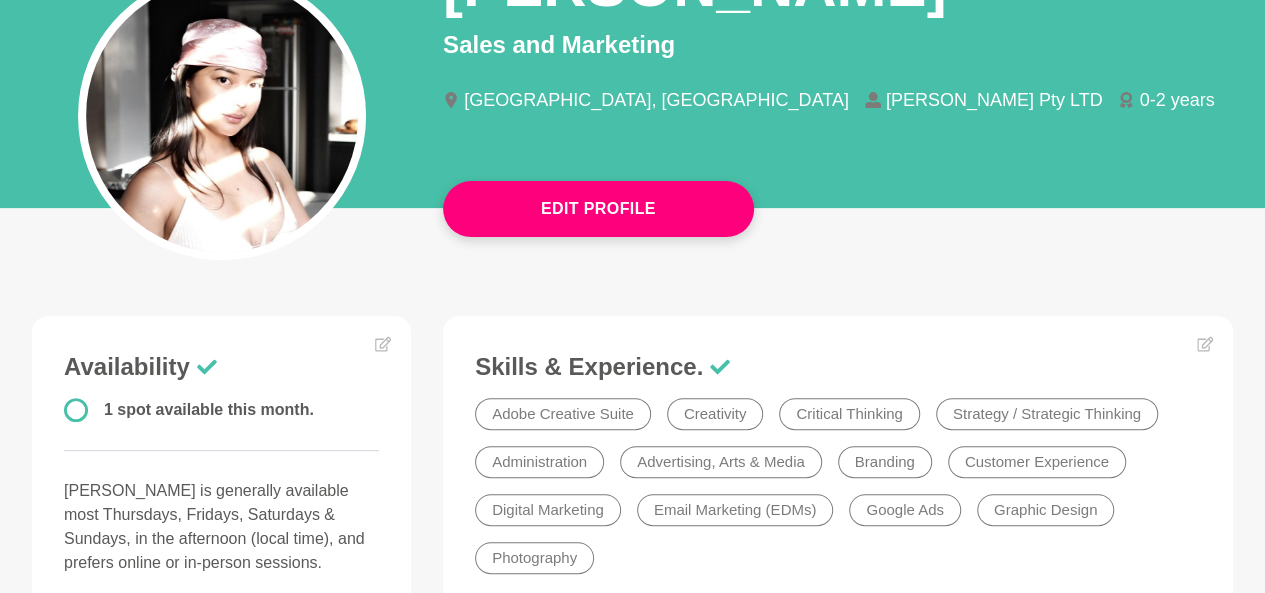 scroll, scrollTop: 0, scrollLeft: 0, axis: both 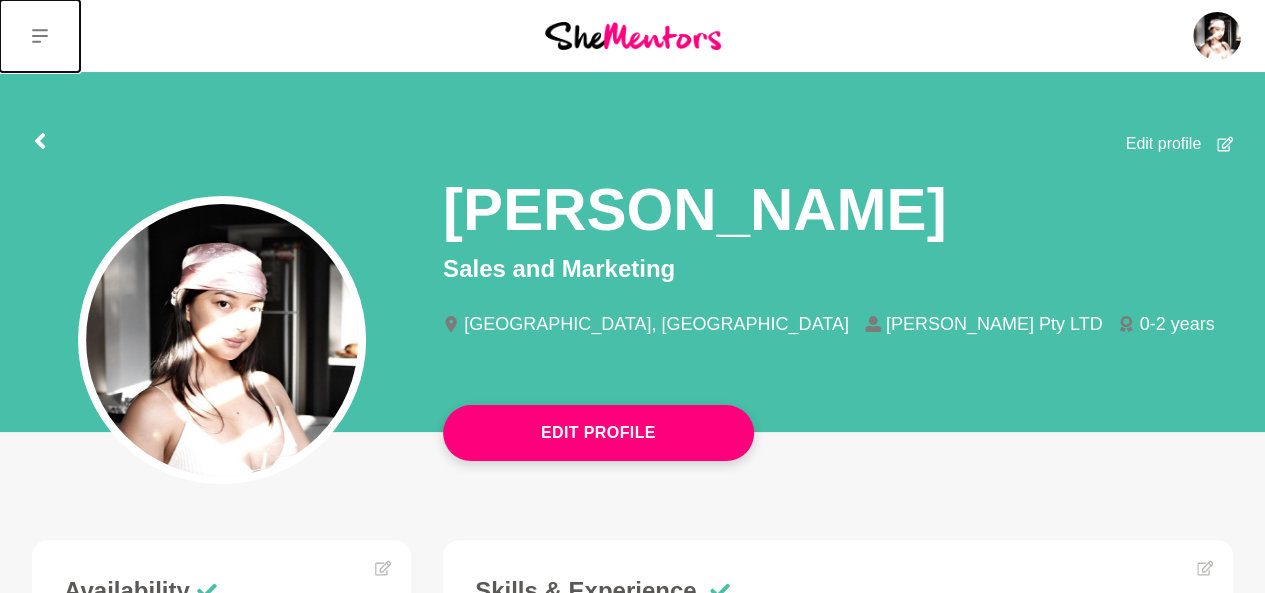 click 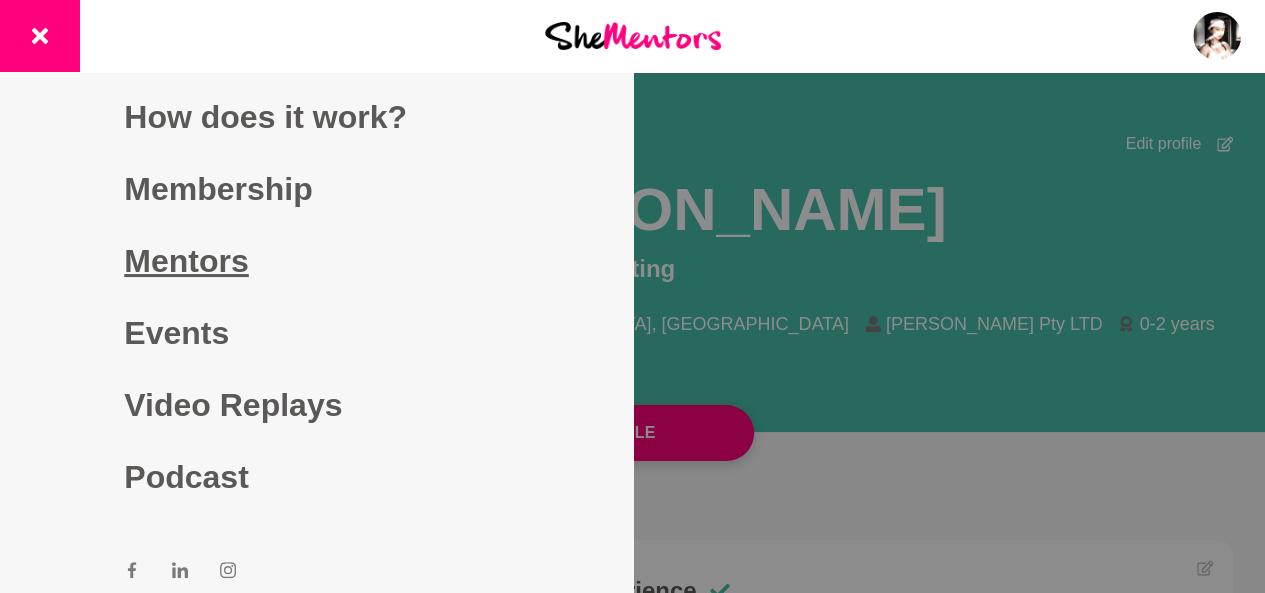 click on "Mentors" at bounding box center [316, 261] 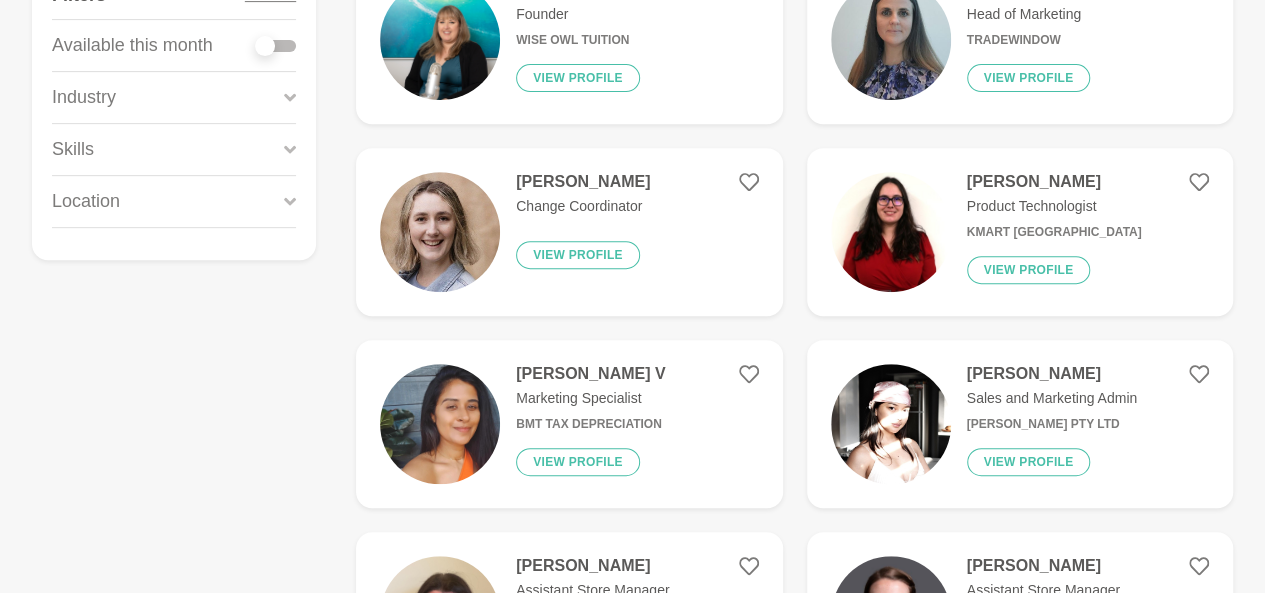 scroll, scrollTop: 400, scrollLeft: 0, axis: vertical 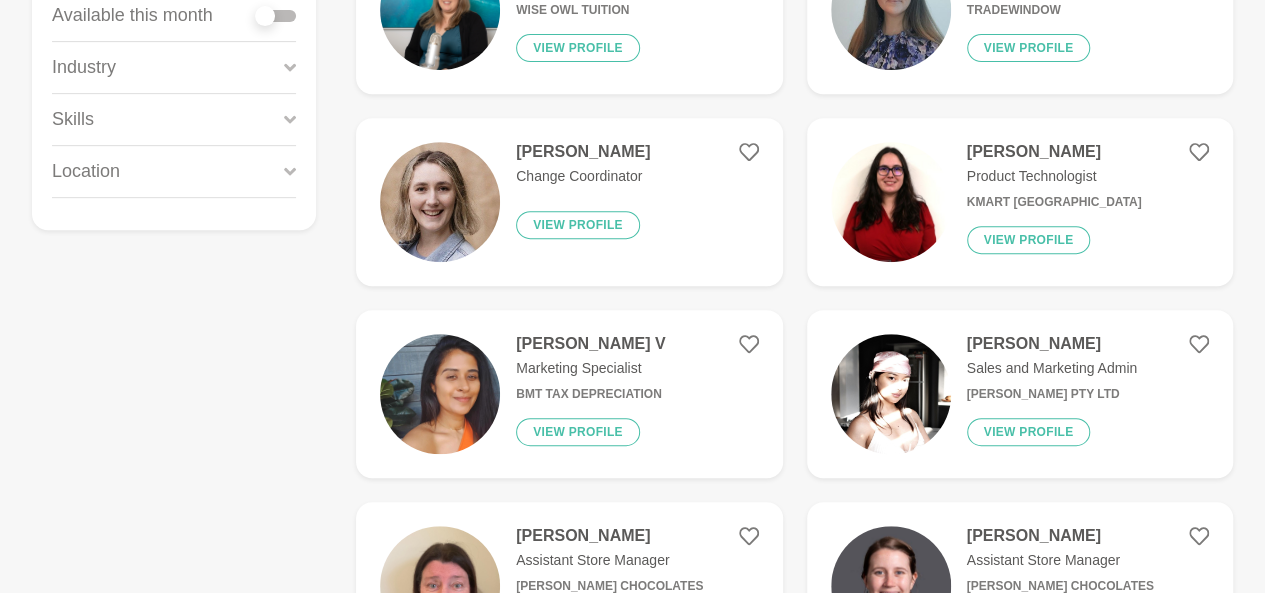 click on "Industry" at bounding box center (174, 67) 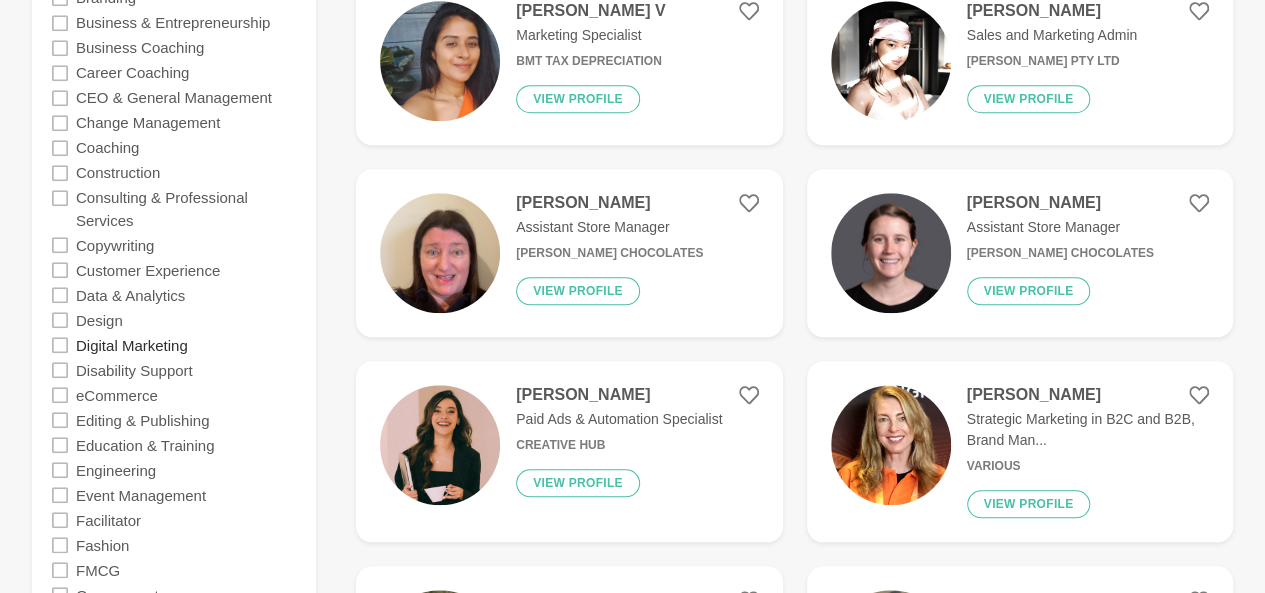 scroll, scrollTop: 900, scrollLeft: 0, axis: vertical 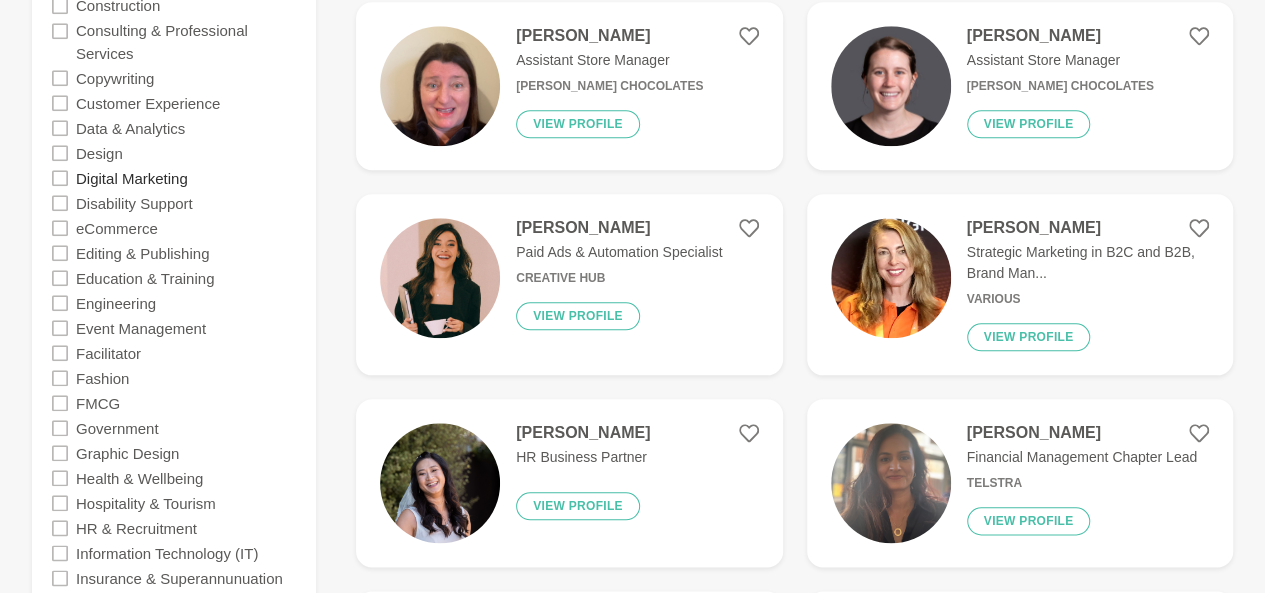 click on "Digital Marketing" at bounding box center (132, 177) 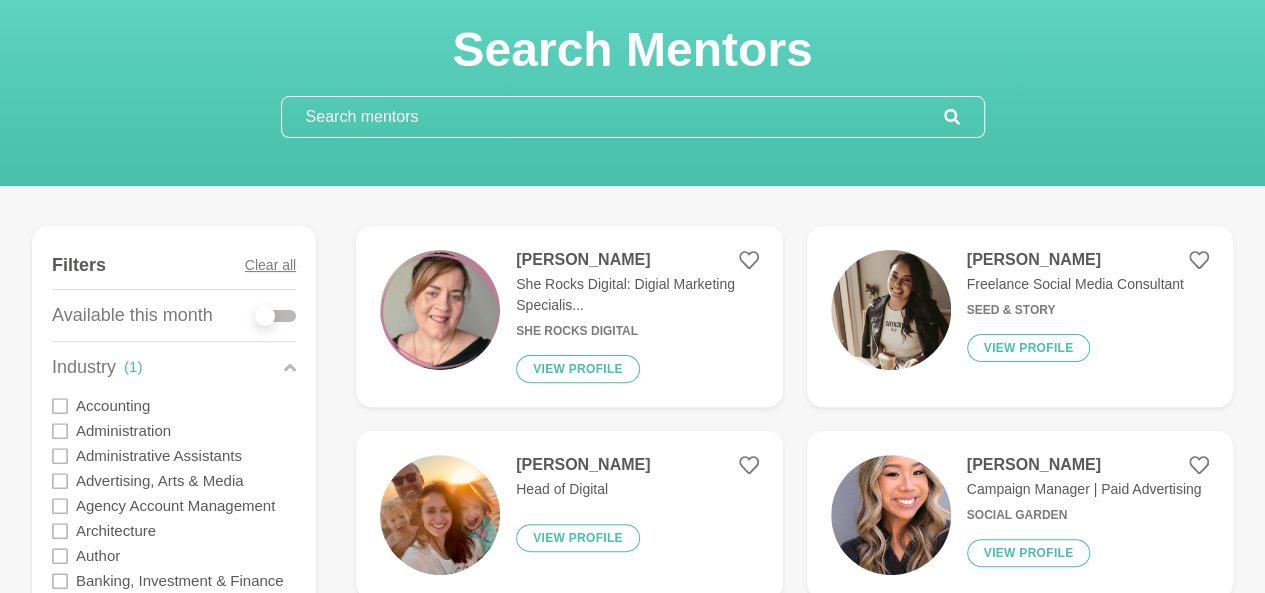 scroll, scrollTop: 0, scrollLeft: 0, axis: both 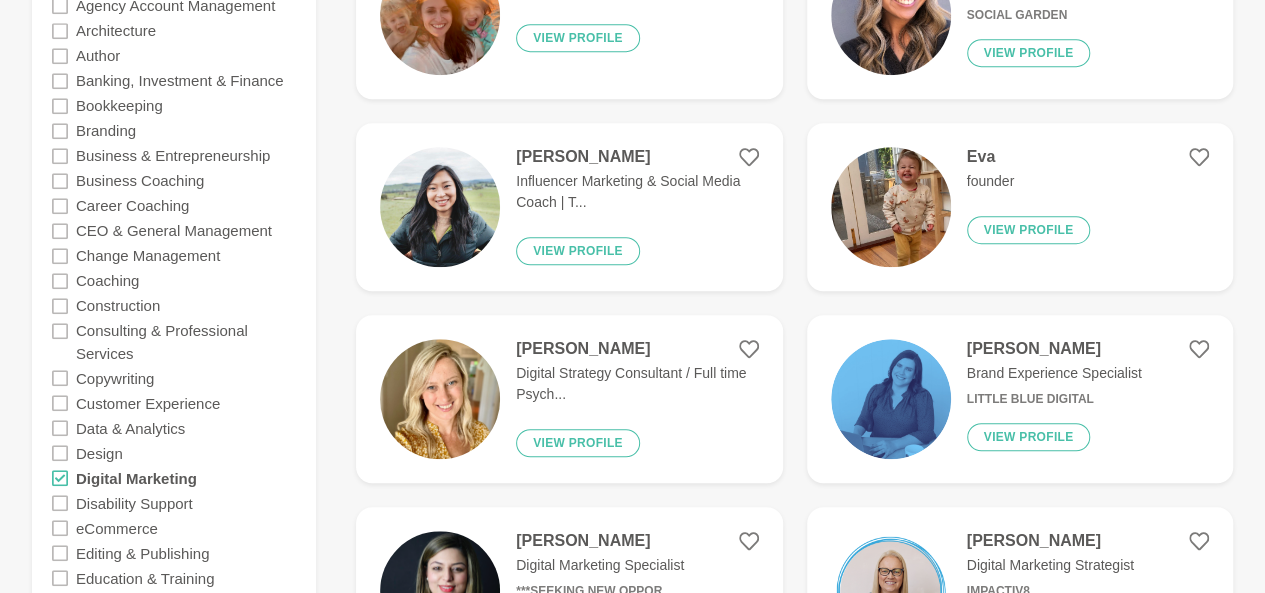 click on "Bianca Wendel Influencer Marketing & Social Media Coach | T... View profile" at bounding box center [629, 207] 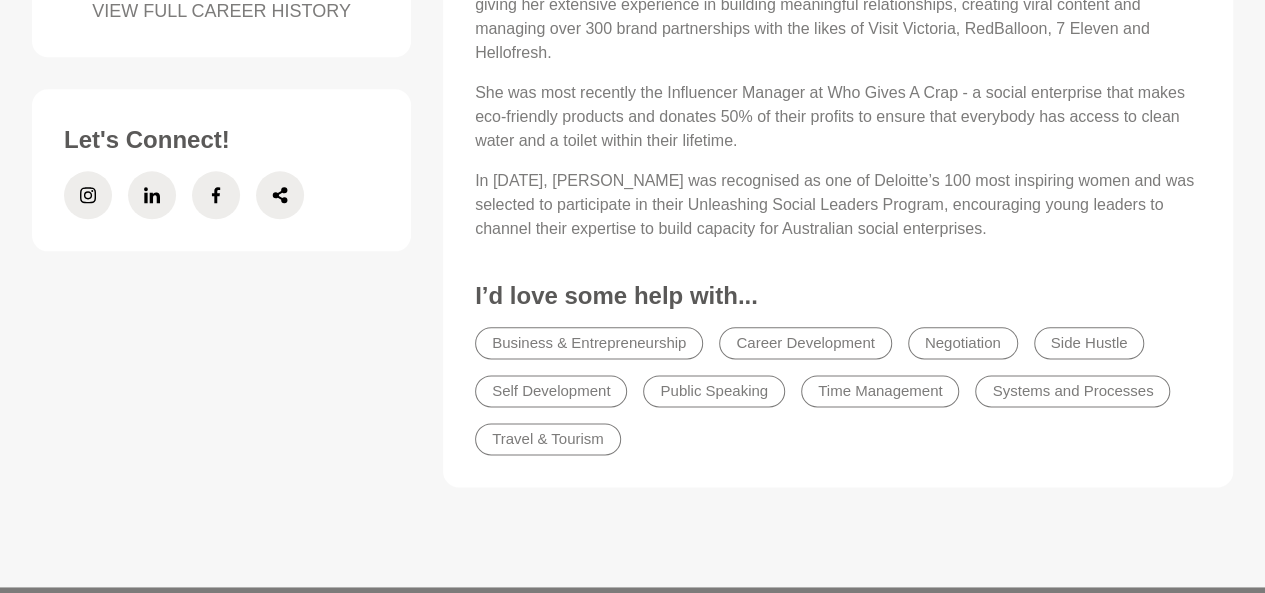 scroll, scrollTop: 900, scrollLeft: 0, axis: vertical 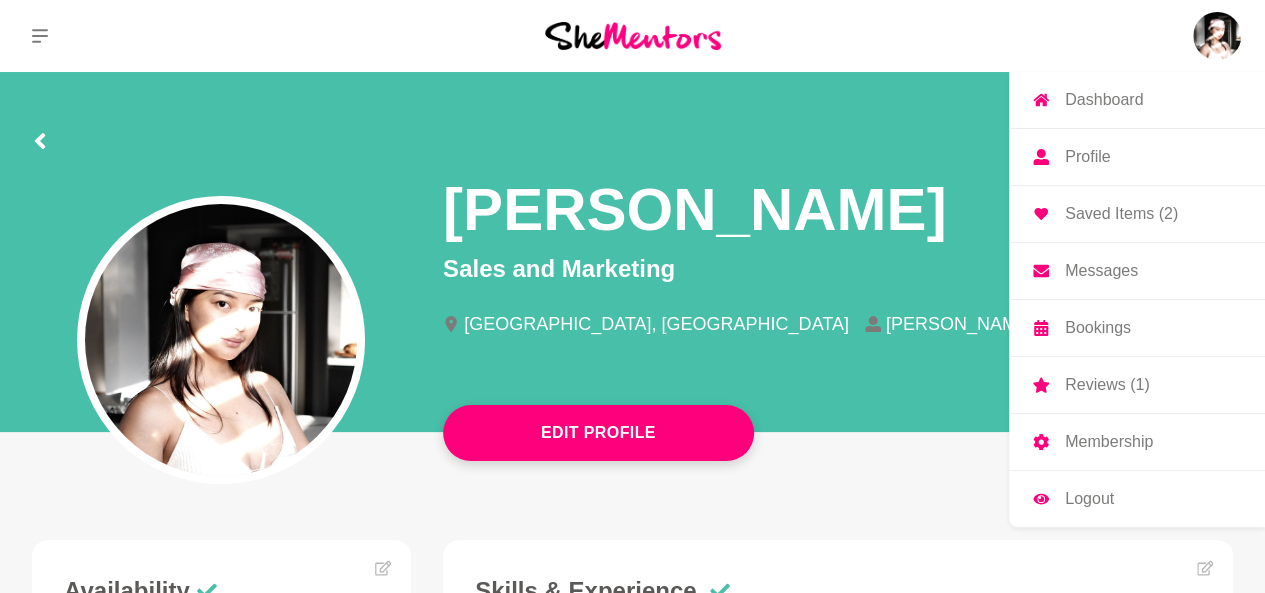 click on "Saved Items (2)" at bounding box center [1121, 214] 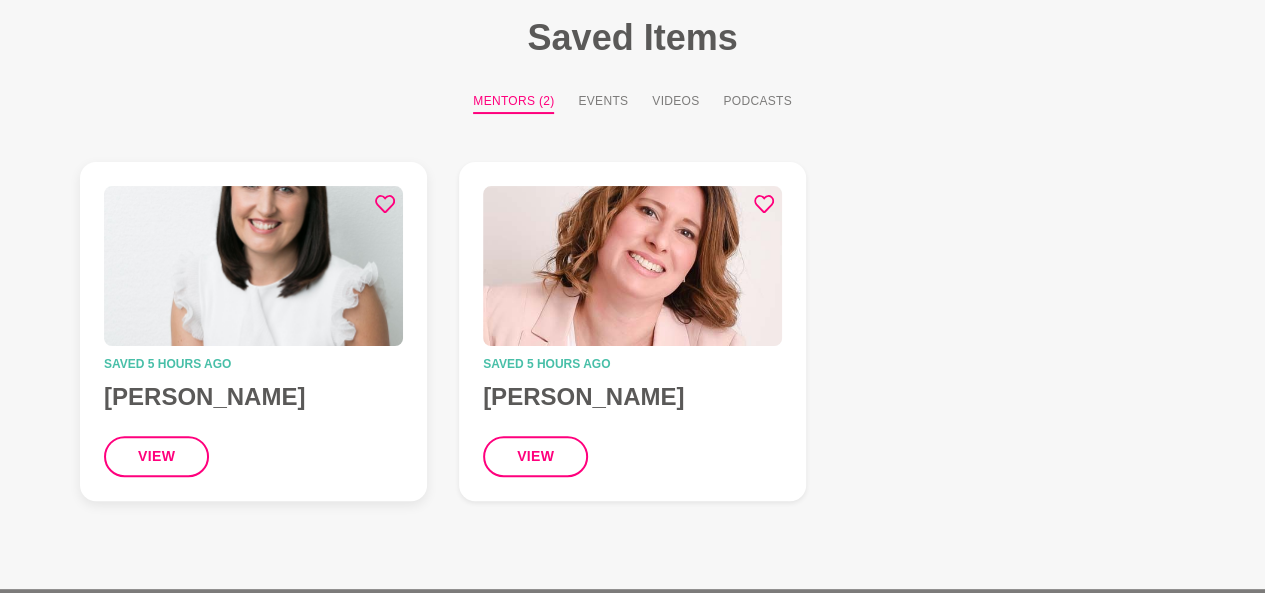 scroll, scrollTop: 200, scrollLeft: 0, axis: vertical 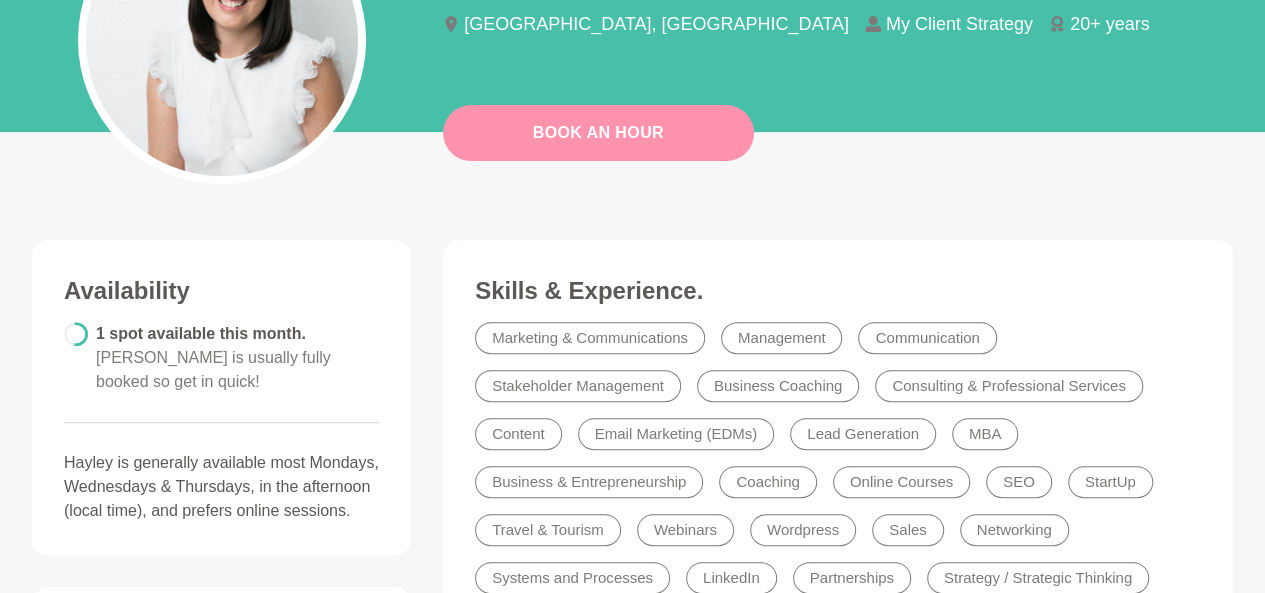 click on "Book An Hour" at bounding box center (598, 133) 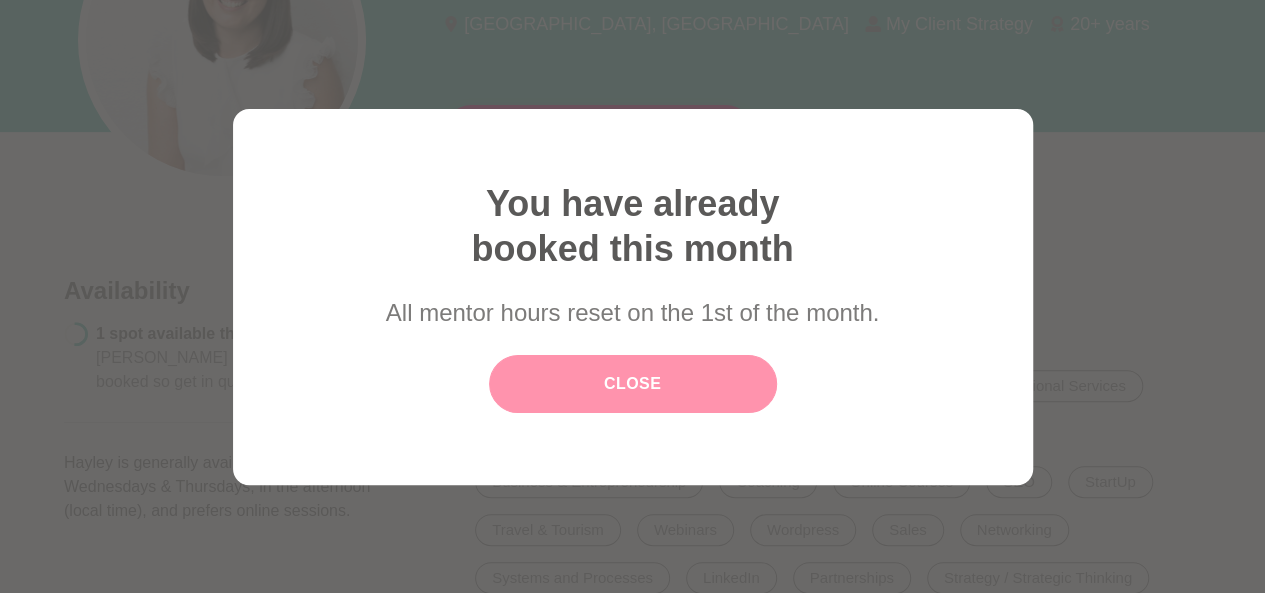 click on "Close" at bounding box center [633, 384] 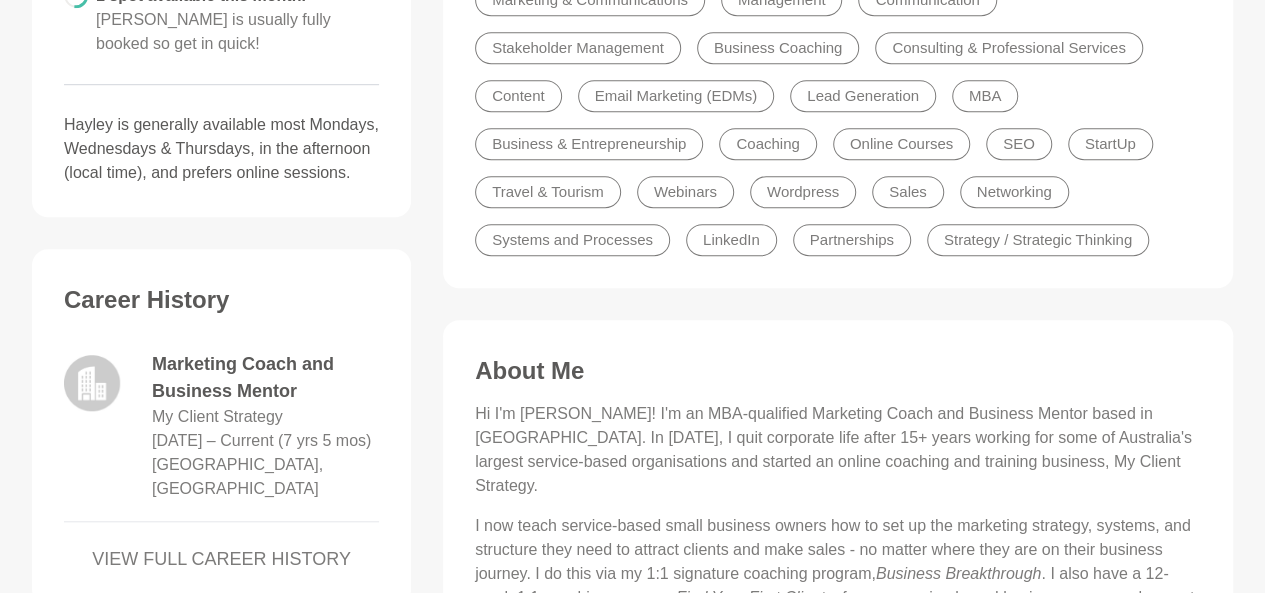 scroll, scrollTop: 800, scrollLeft: 0, axis: vertical 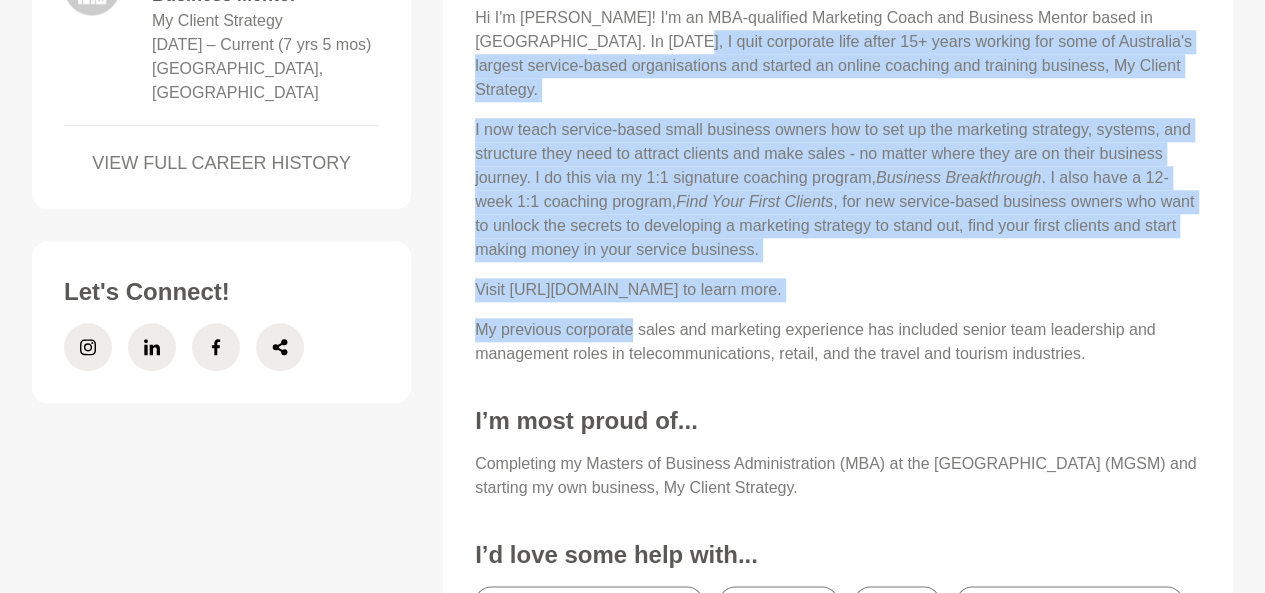 drag, startPoint x: 617, startPoint y: 266, endPoint x: 630, endPoint y: 360, distance: 94.89468 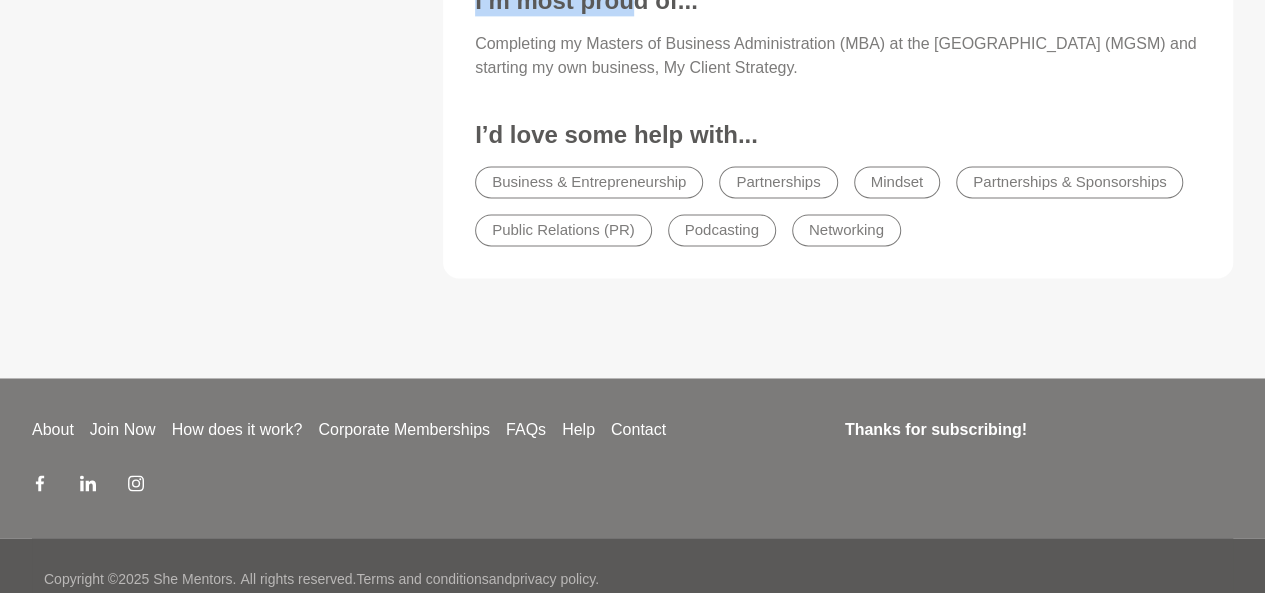 scroll, scrollTop: 1154, scrollLeft: 0, axis: vertical 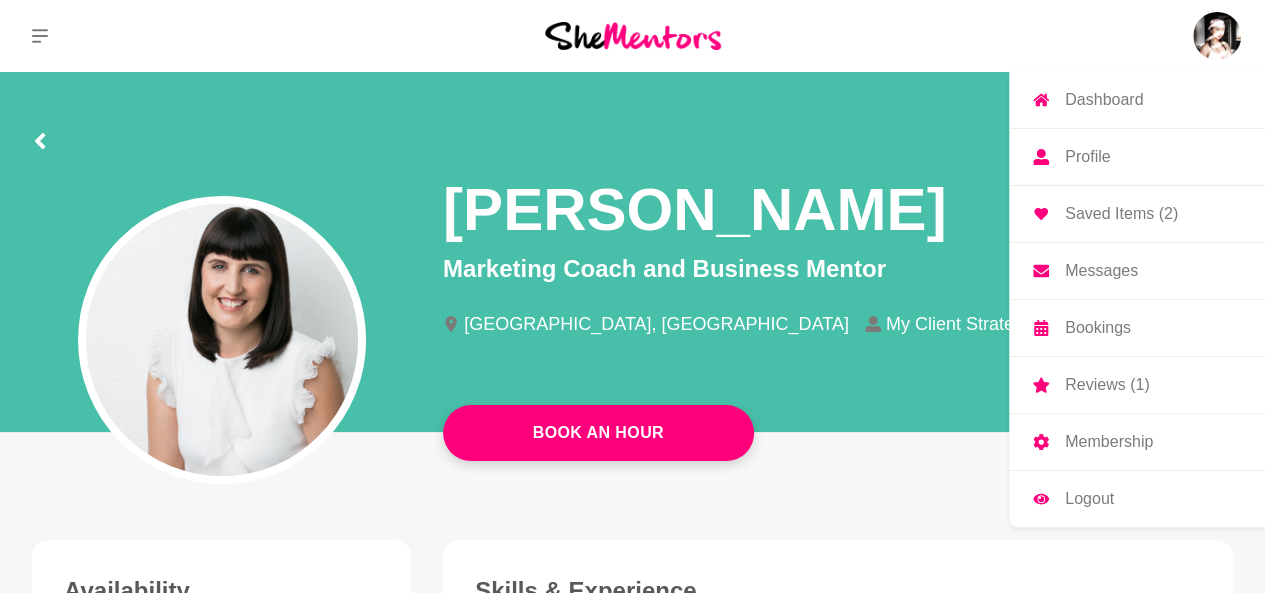 click on "Profile" at bounding box center (1087, 157) 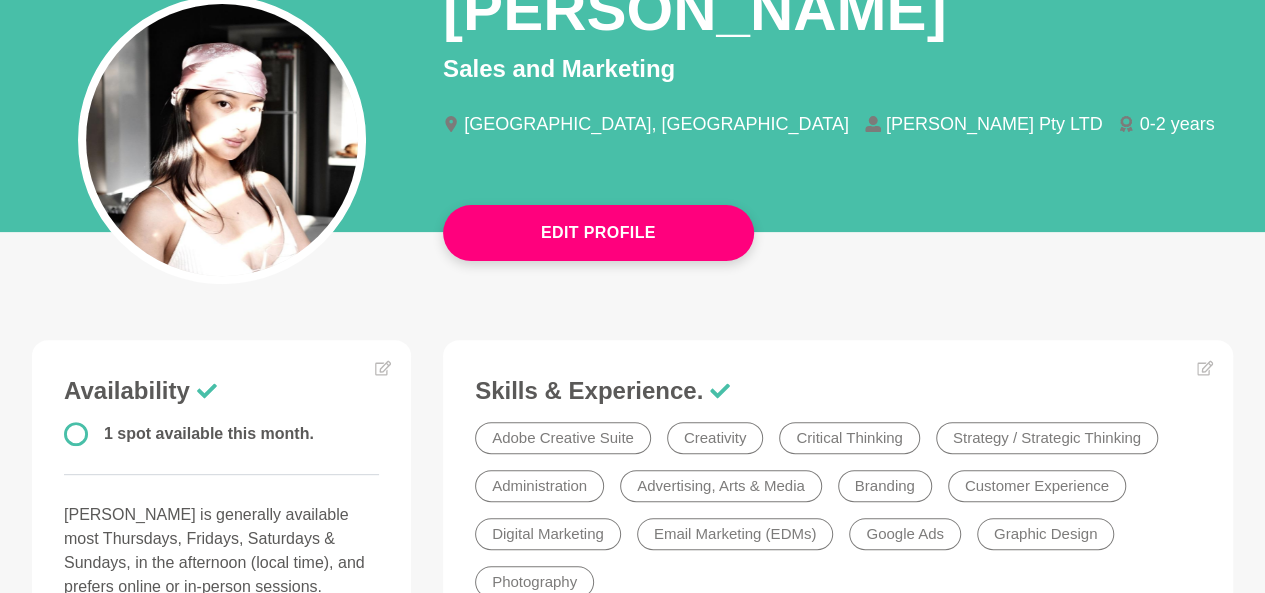 scroll, scrollTop: 0, scrollLeft: 0, axis: both 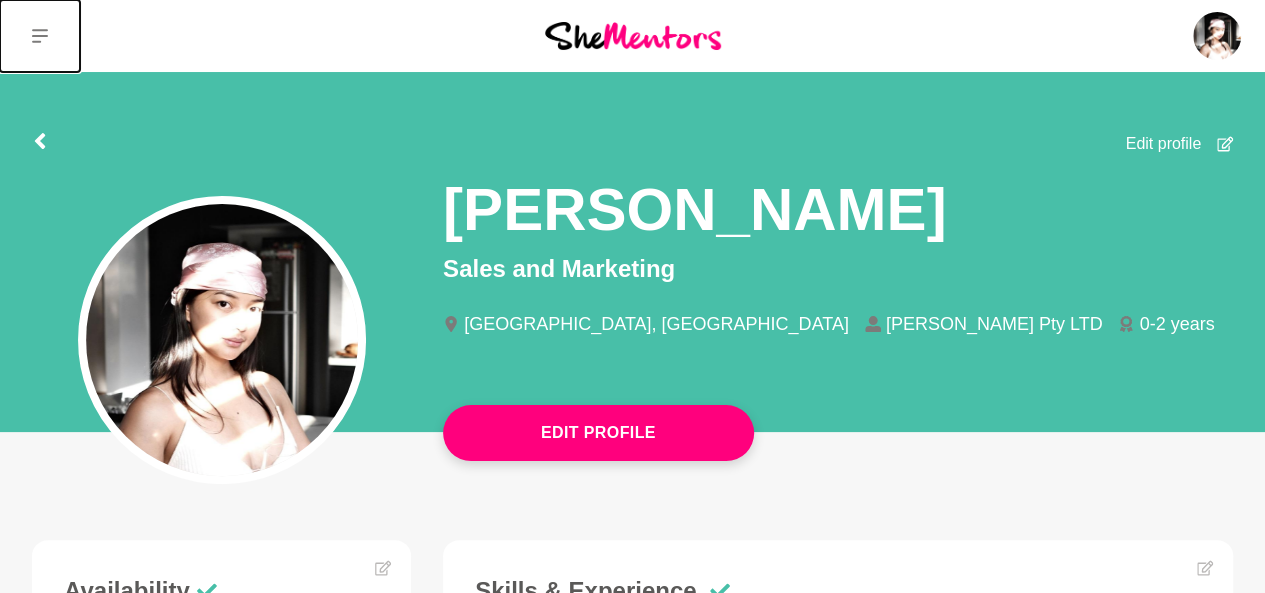 click 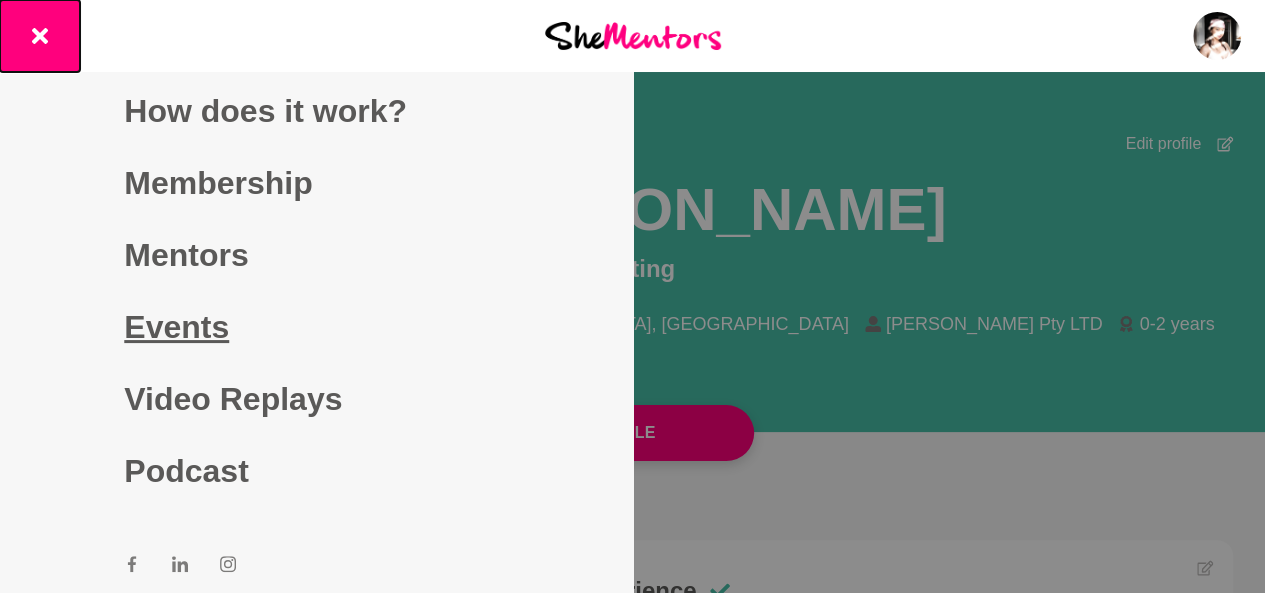 scroll, scrollTop: 7, scrollLeft: 0, axis: vertical 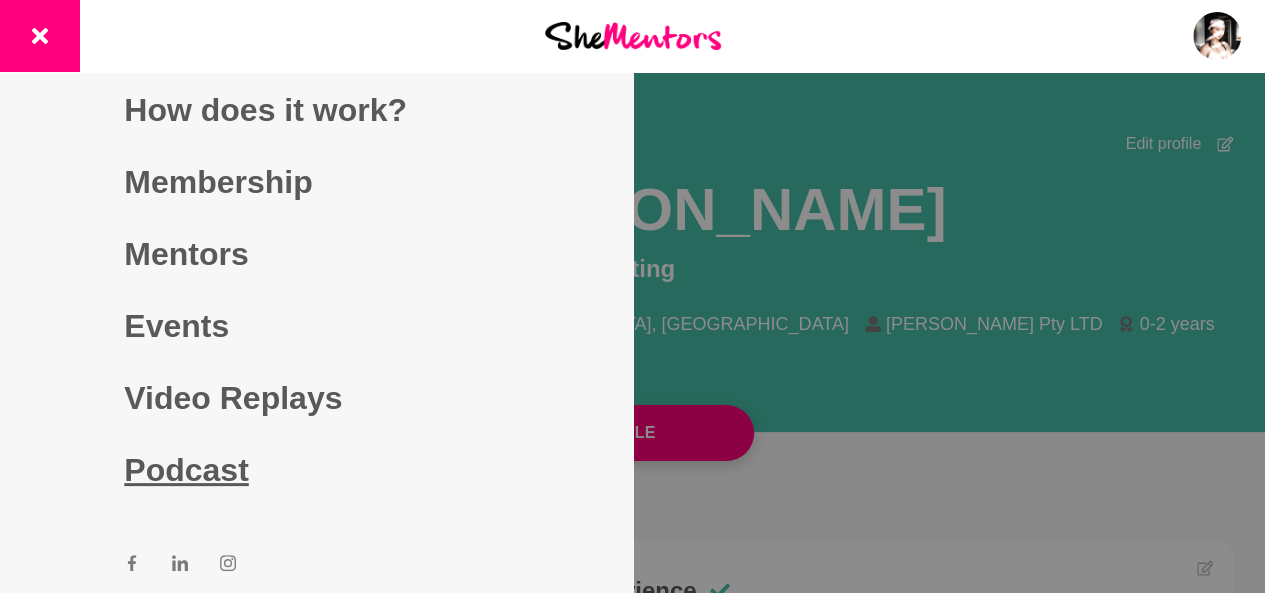 click on "Podcast" at bounding box center (316, 470) 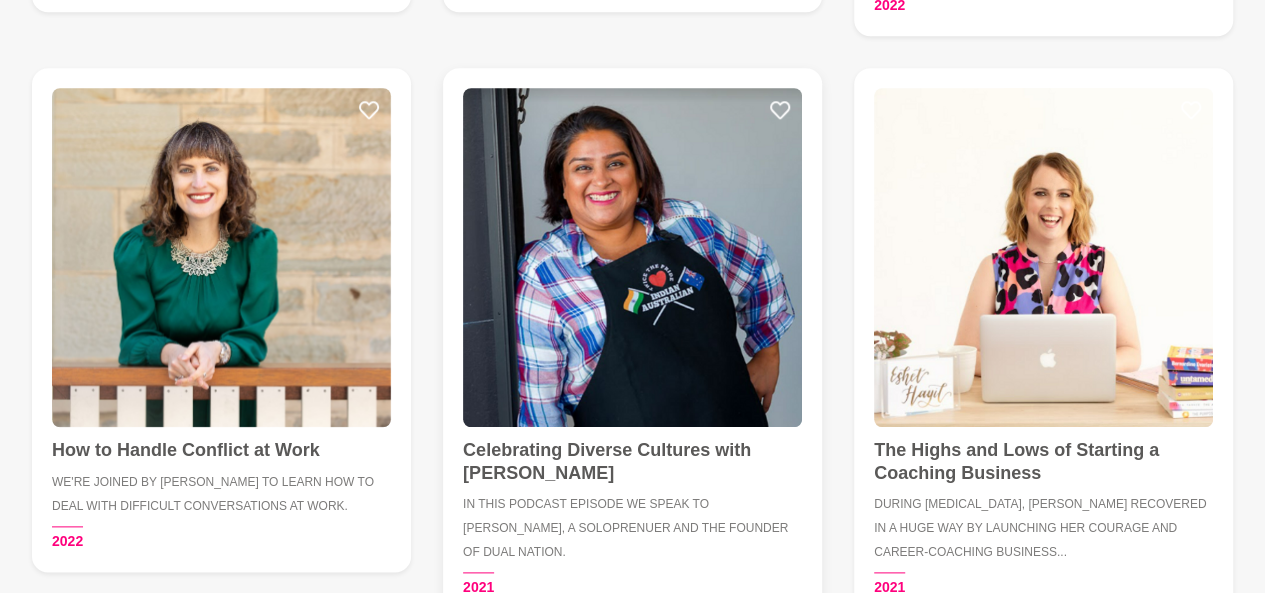 scroll, scrollTop: 1000, scrollLeft: 0, axis: vertical 